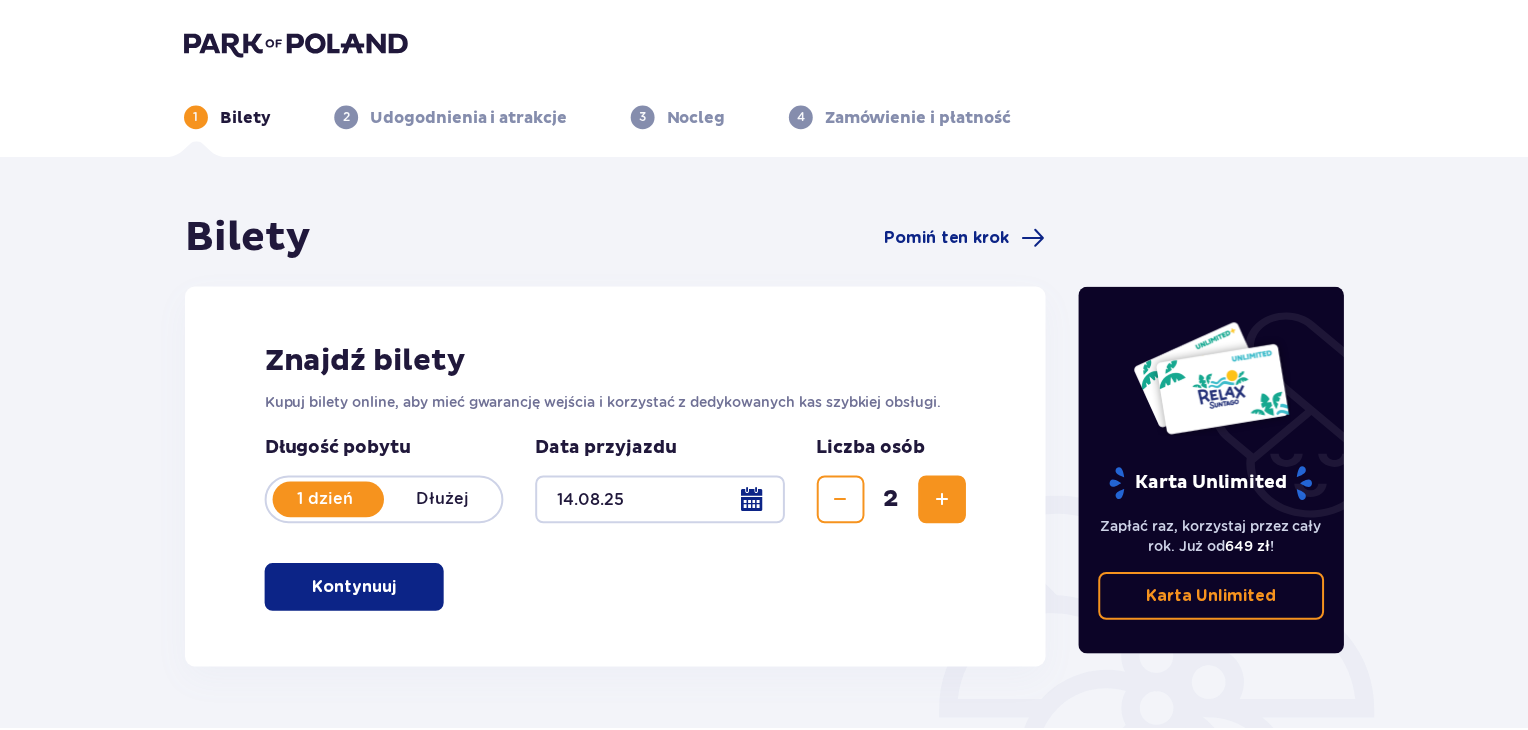 scroll, scrollTop: 0, scrollLeft: 0, axis: both 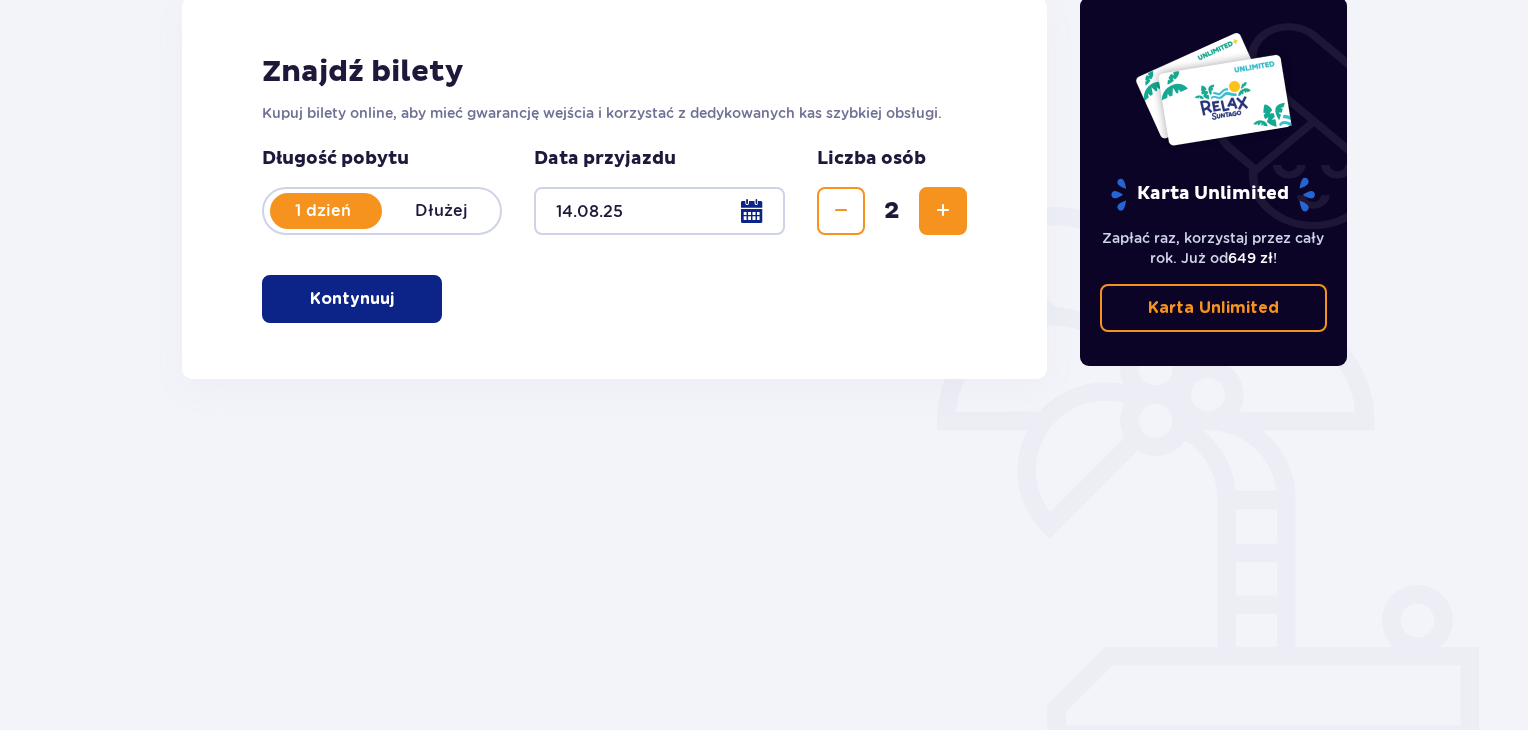 click on "Kontynuuj" at bounding box center [352, 299] 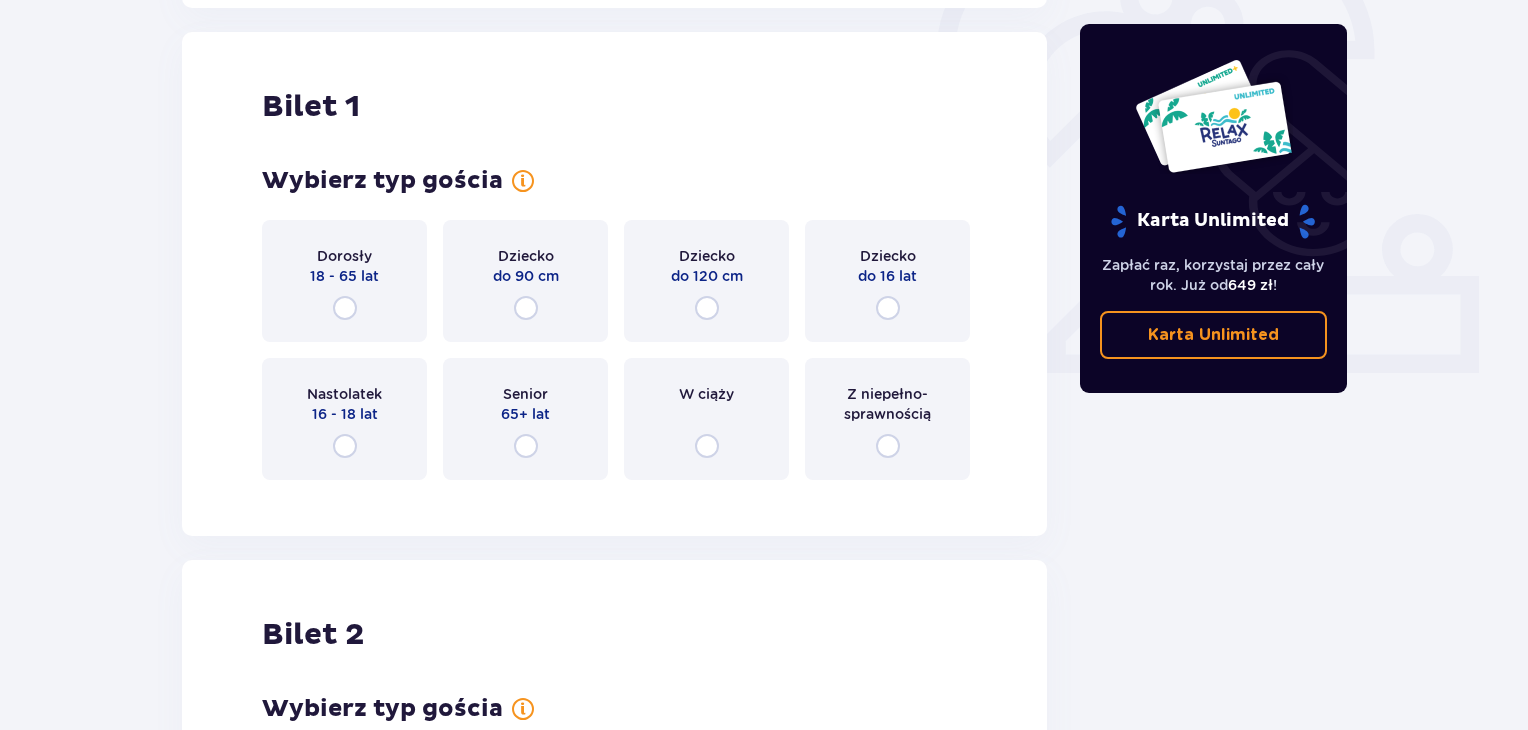 scroll, scrollTop: 668, scrollLeft: 0, axis: vertical 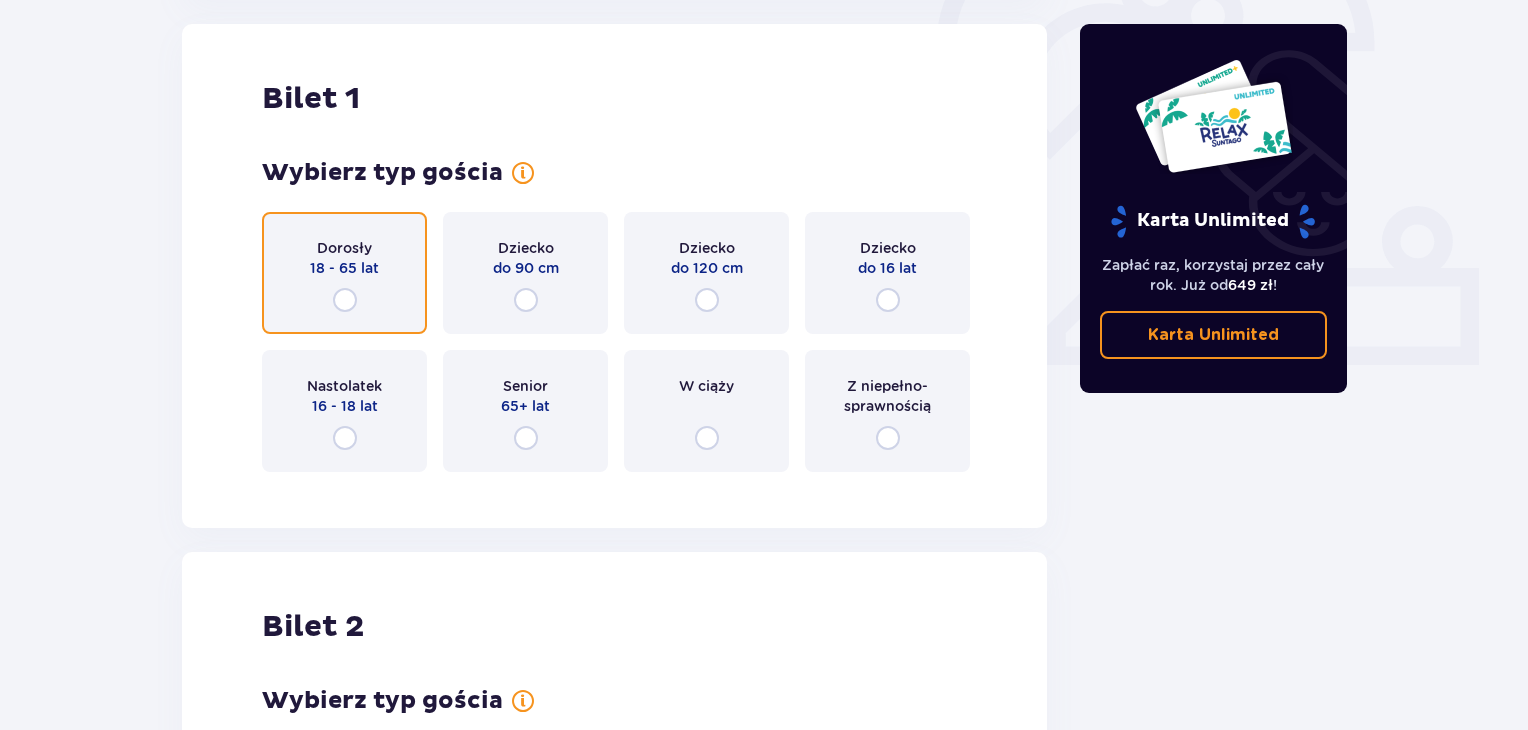 click at bounding box center [345, 300] 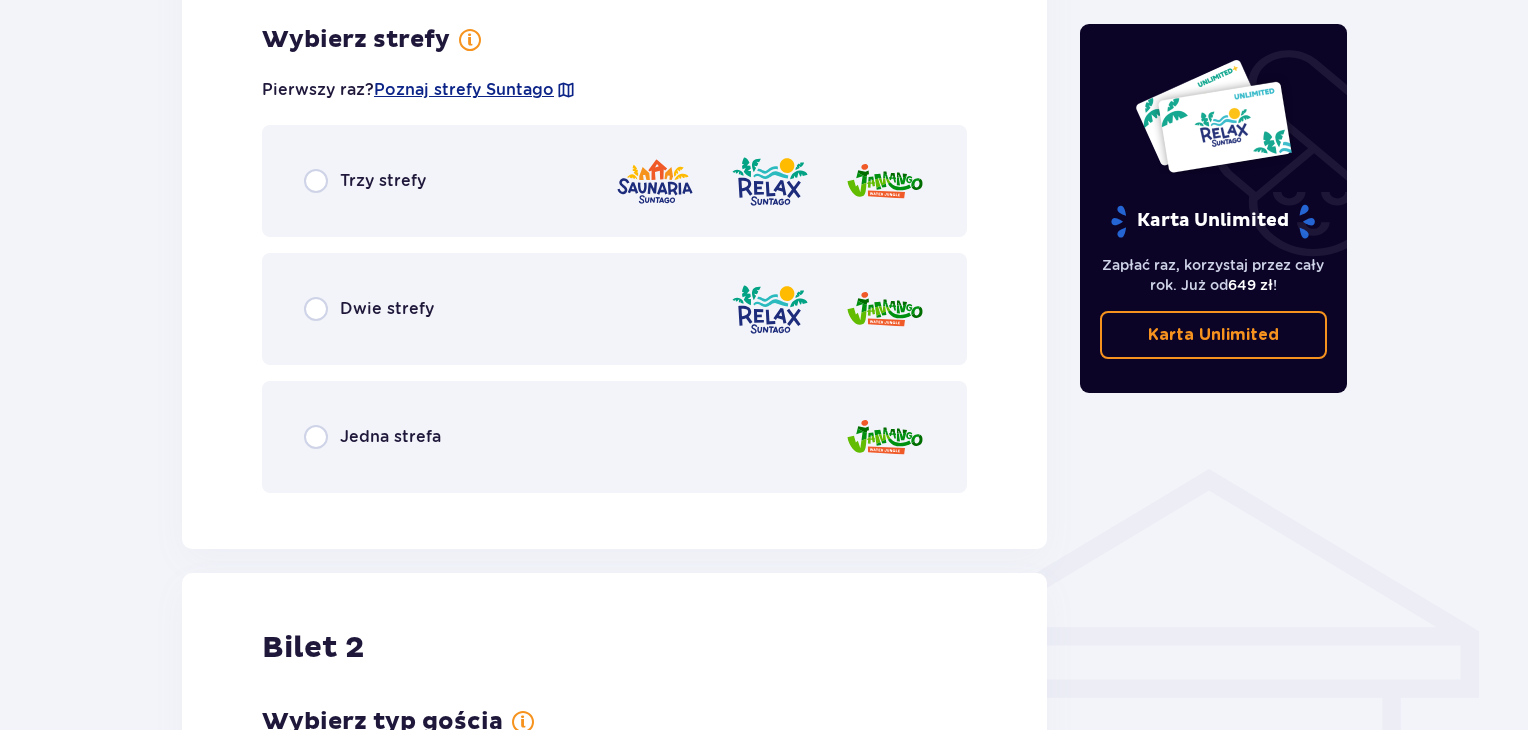 scroll, scrollTop: 1156, scrollLeft: 0, axis: vertical 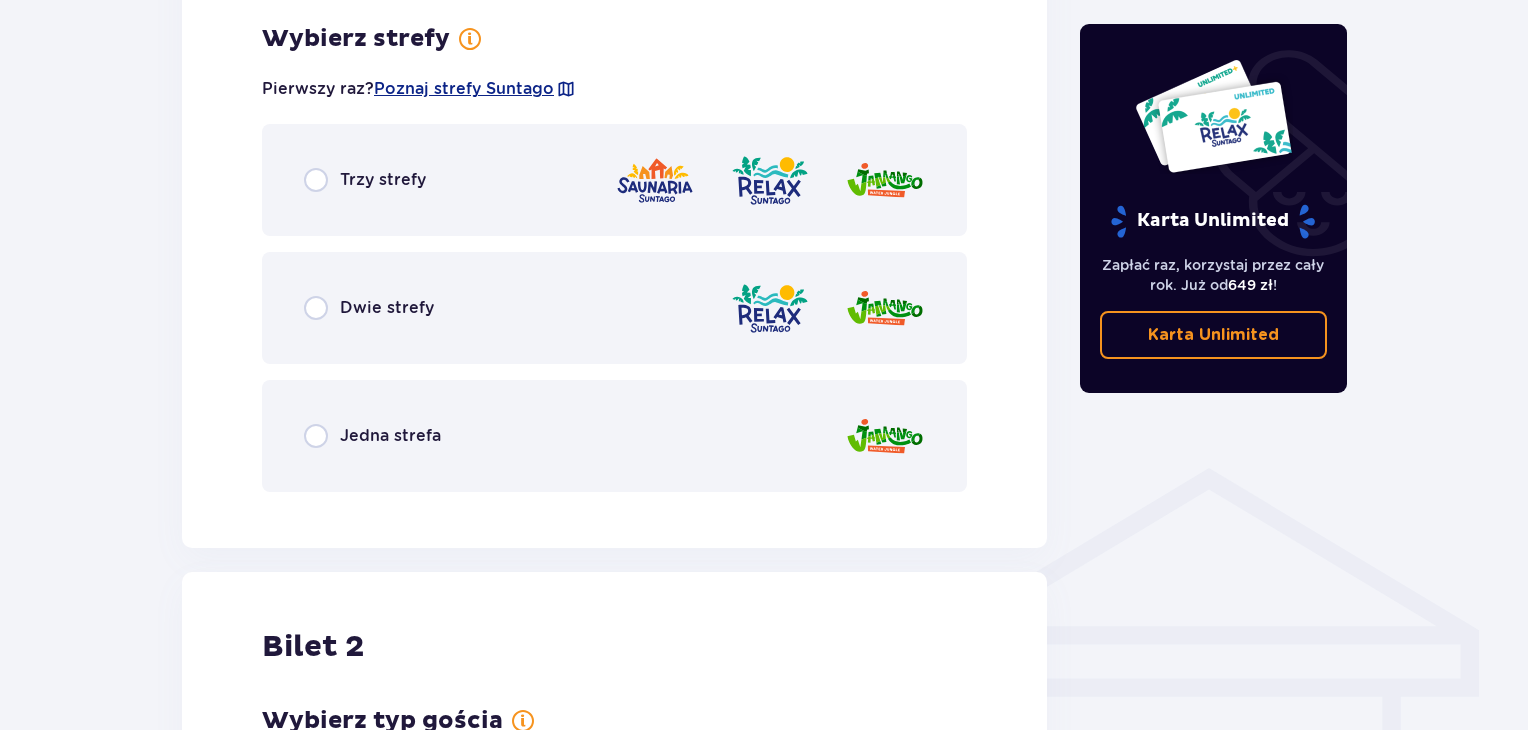 click on "Dwie strefy" at bounding box center (369, 308) 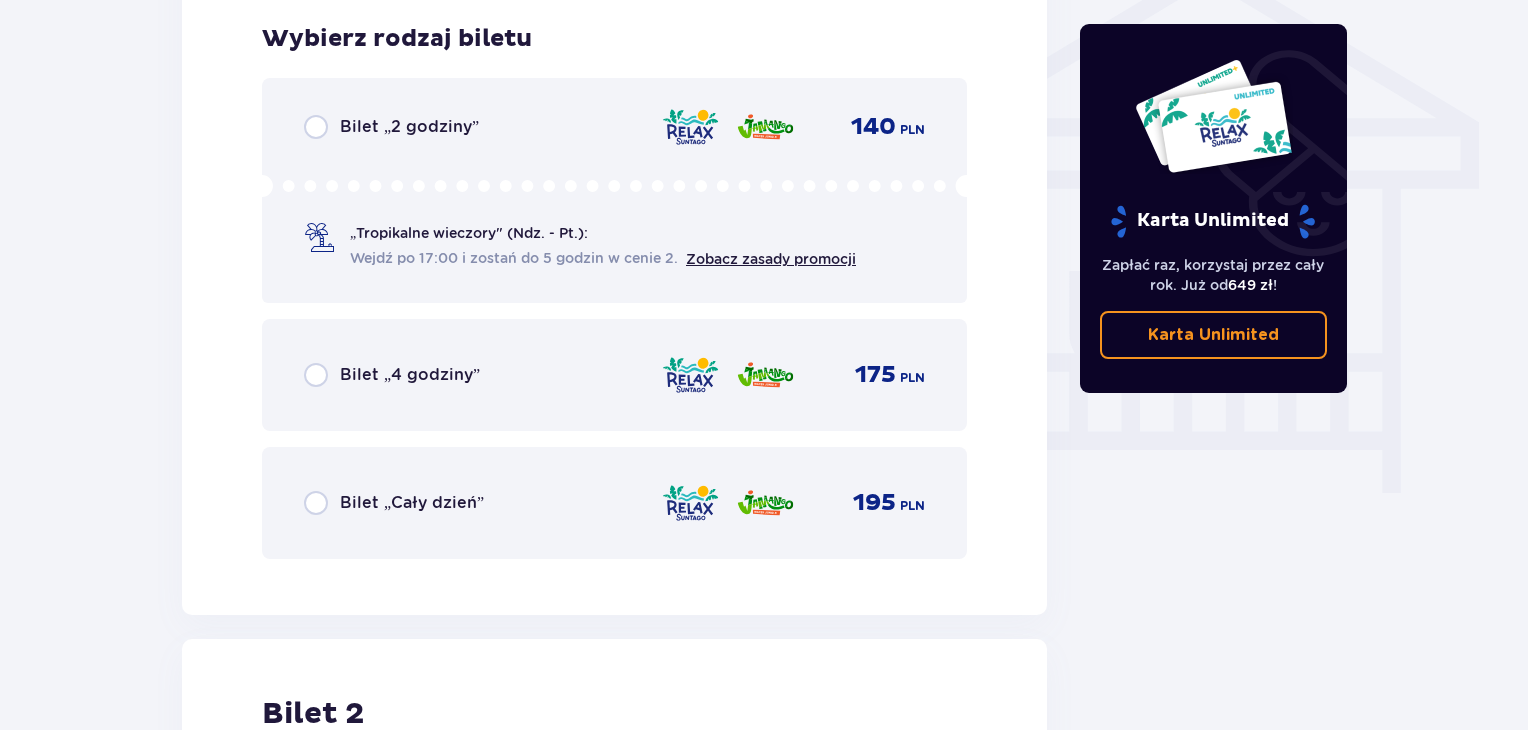 scroll, scrollTop: 1663, scrollLeft: 0, axis: vertical 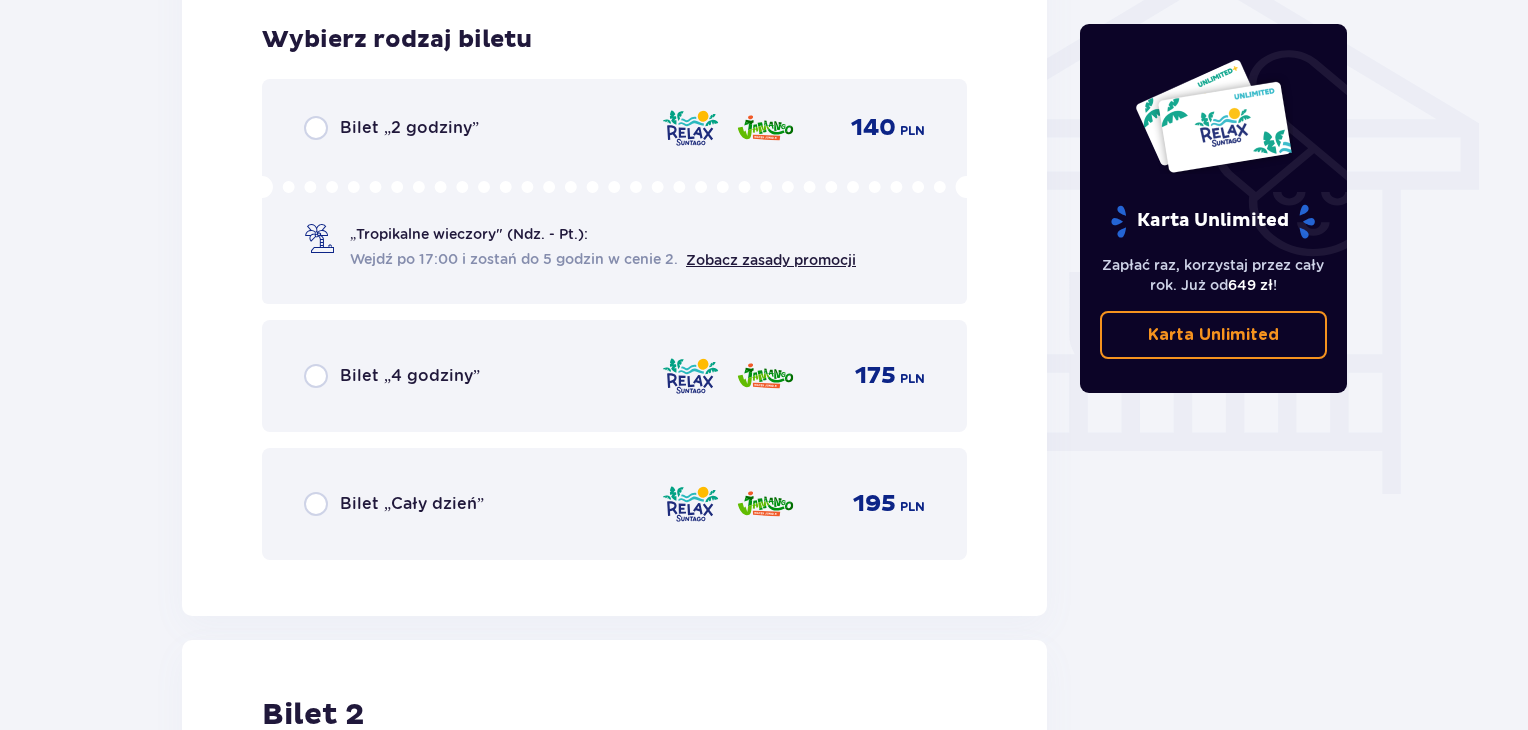 click on "Bilet „Cały dzień”" at bounding box center [412, 504] 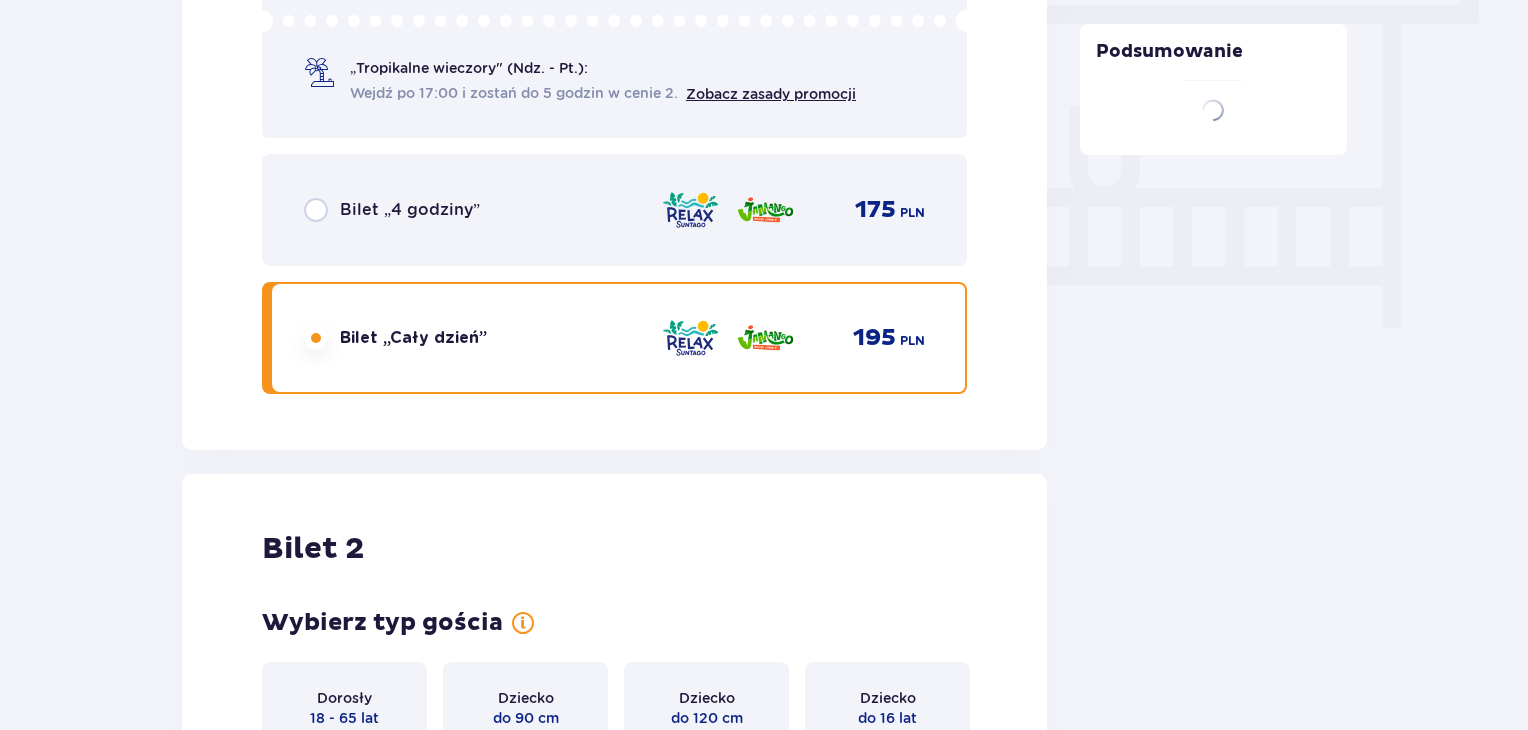 scroll, scrollTop: 2278, scrollLeft: 0, axis: vertical 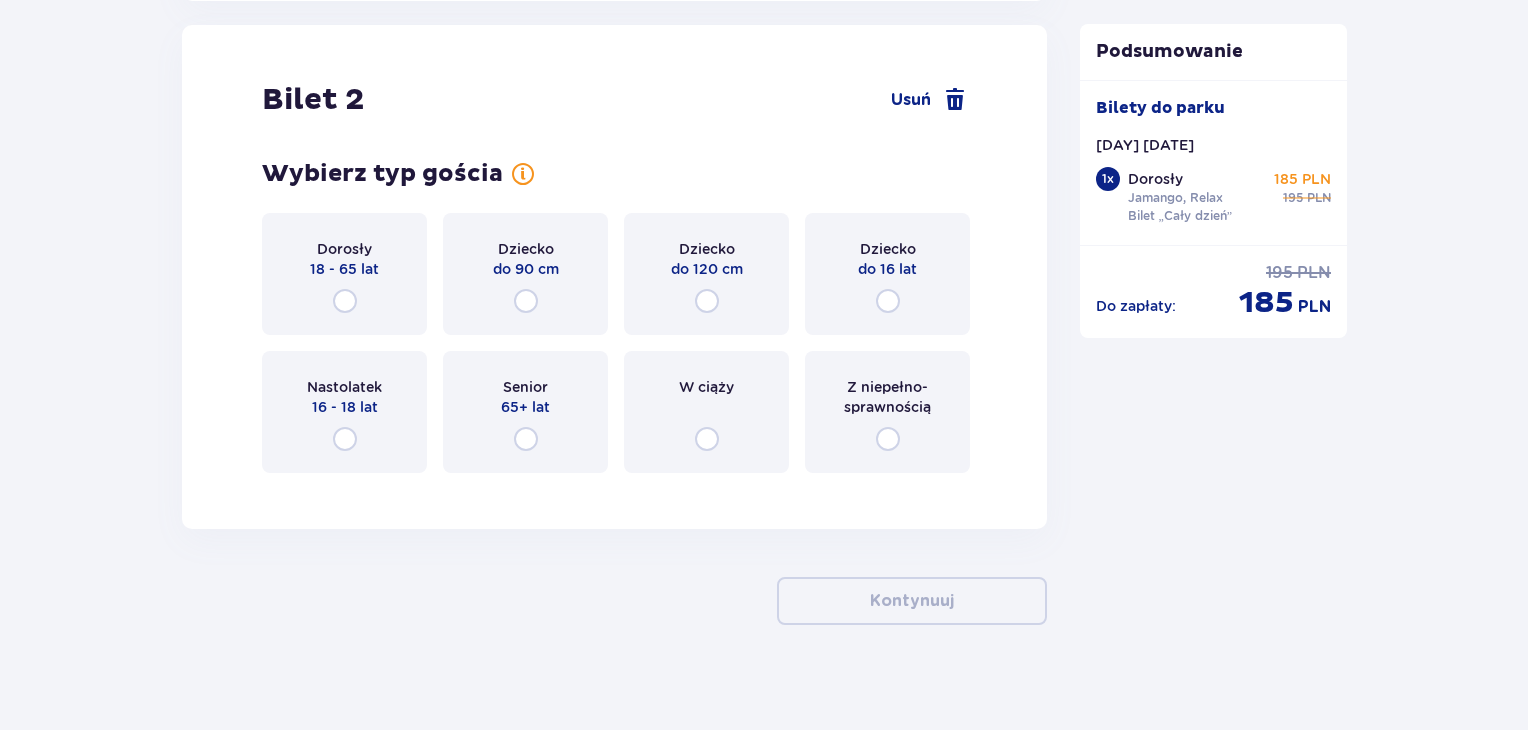 click on "Dorosły 18 - 65 lat" at bounding box center [344, 274] 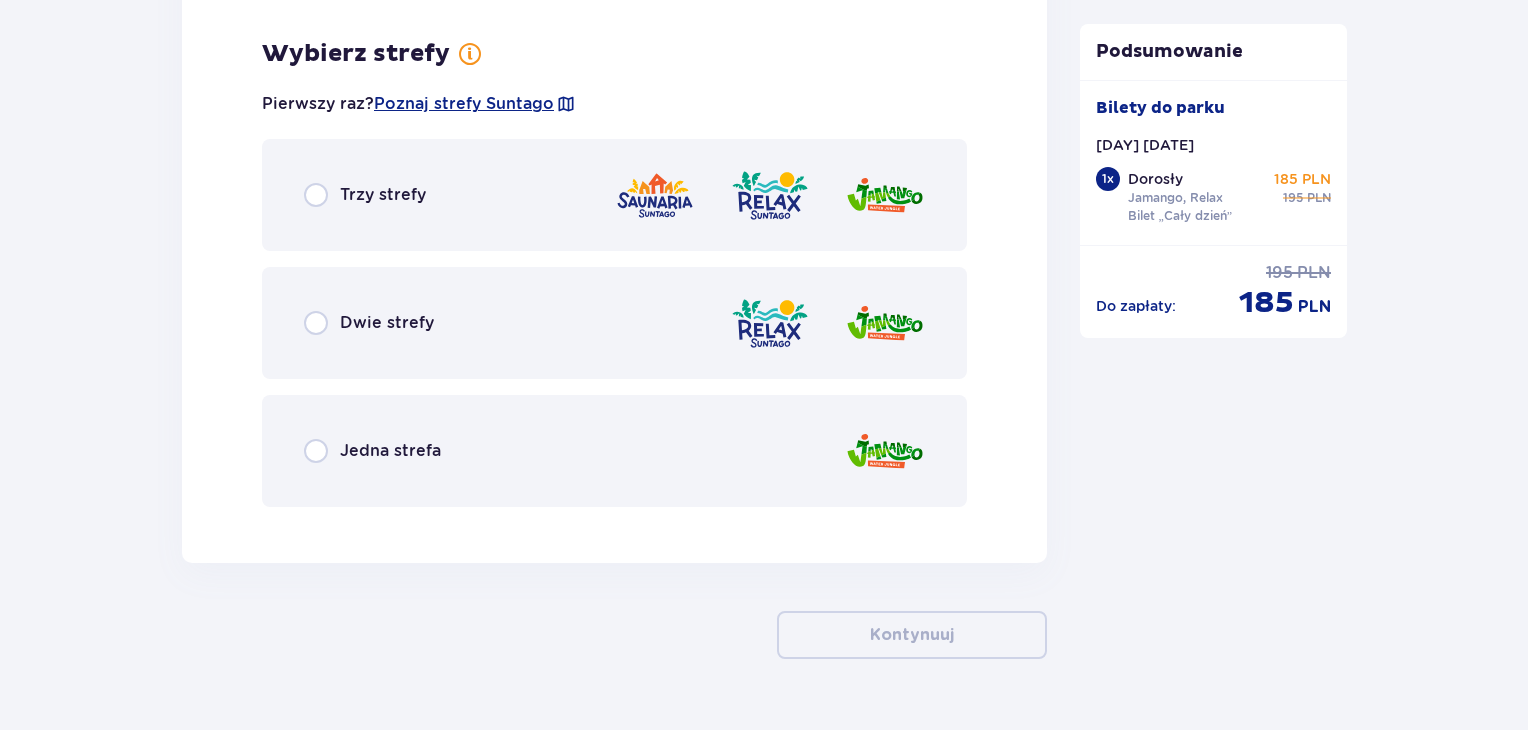 scroll, scrollTop: 2766, scrollLeft: 0, axis: vertical 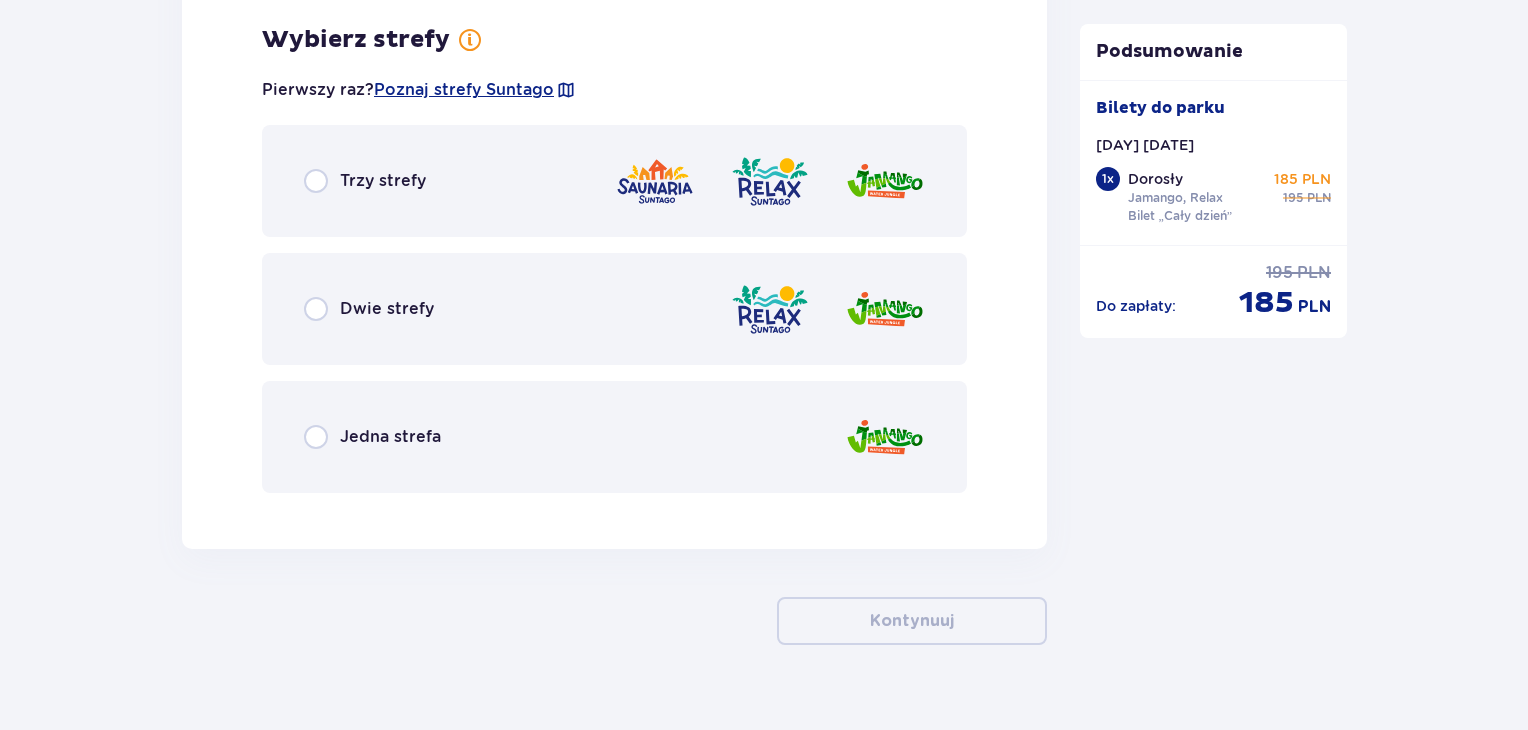 click on "Dwie strefy" at bounding box center (614, 309) 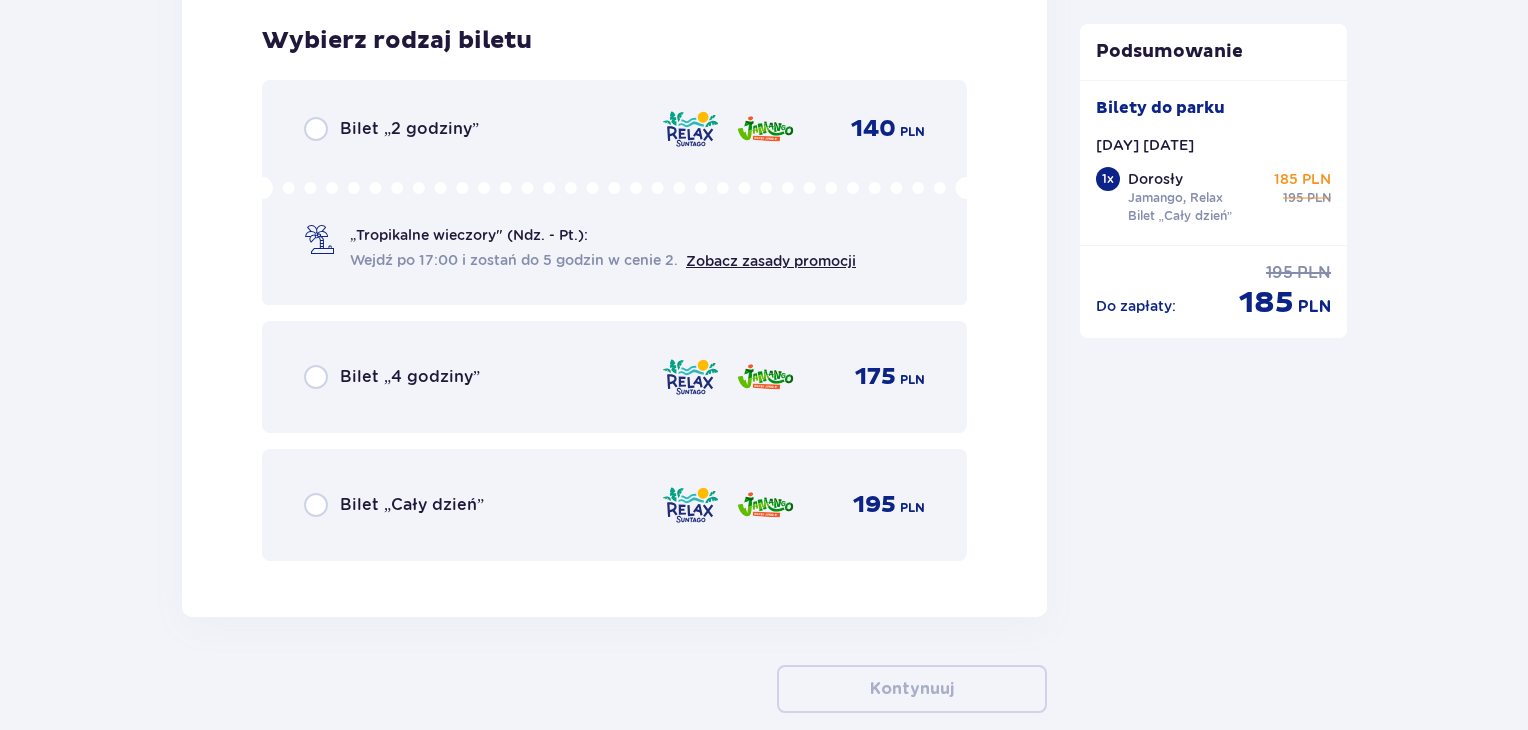 scroll, scrollTop: 3274, scrollLeft: 0, axis: vertical 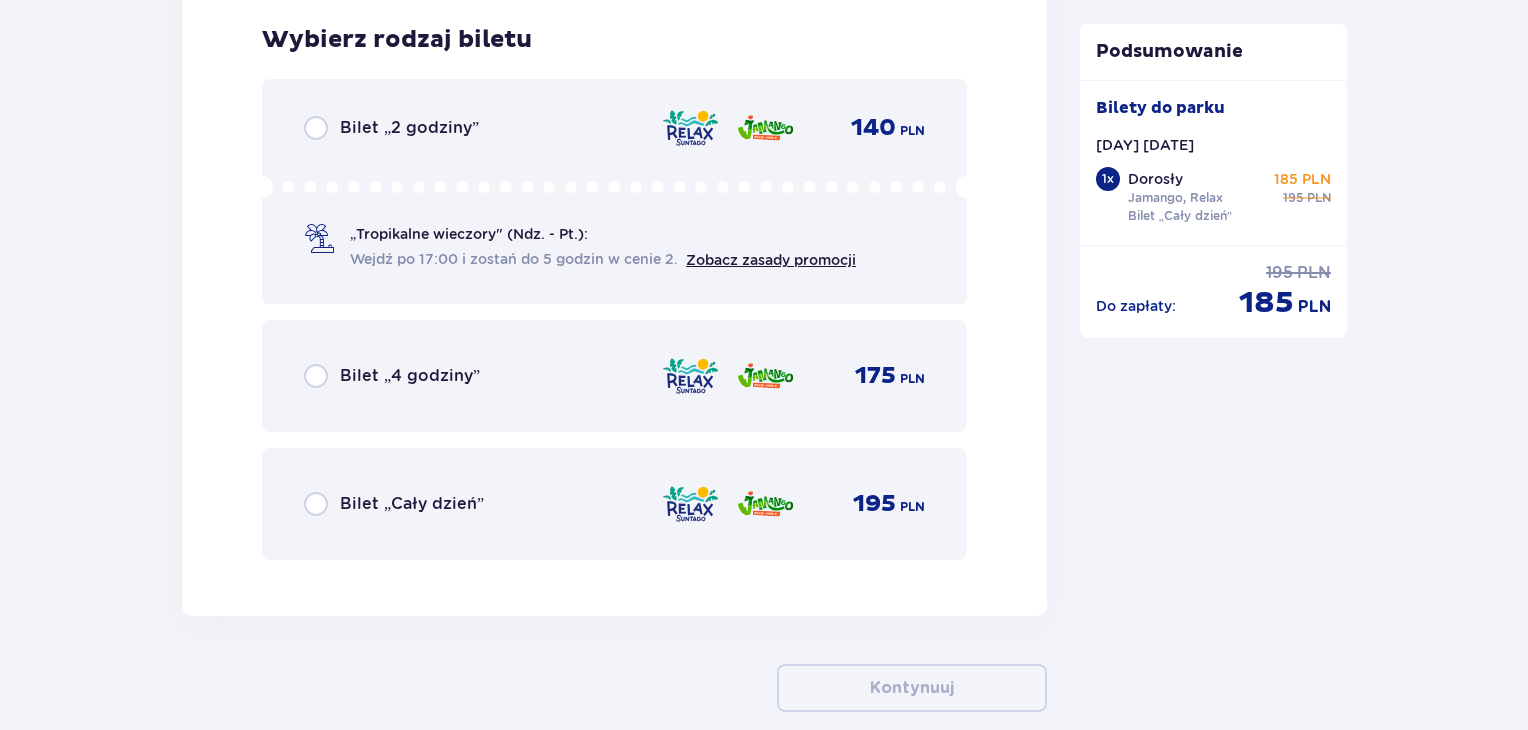 click on "Bilet „Cały dzień”   195 PLN" at bounding box center [614, 504] 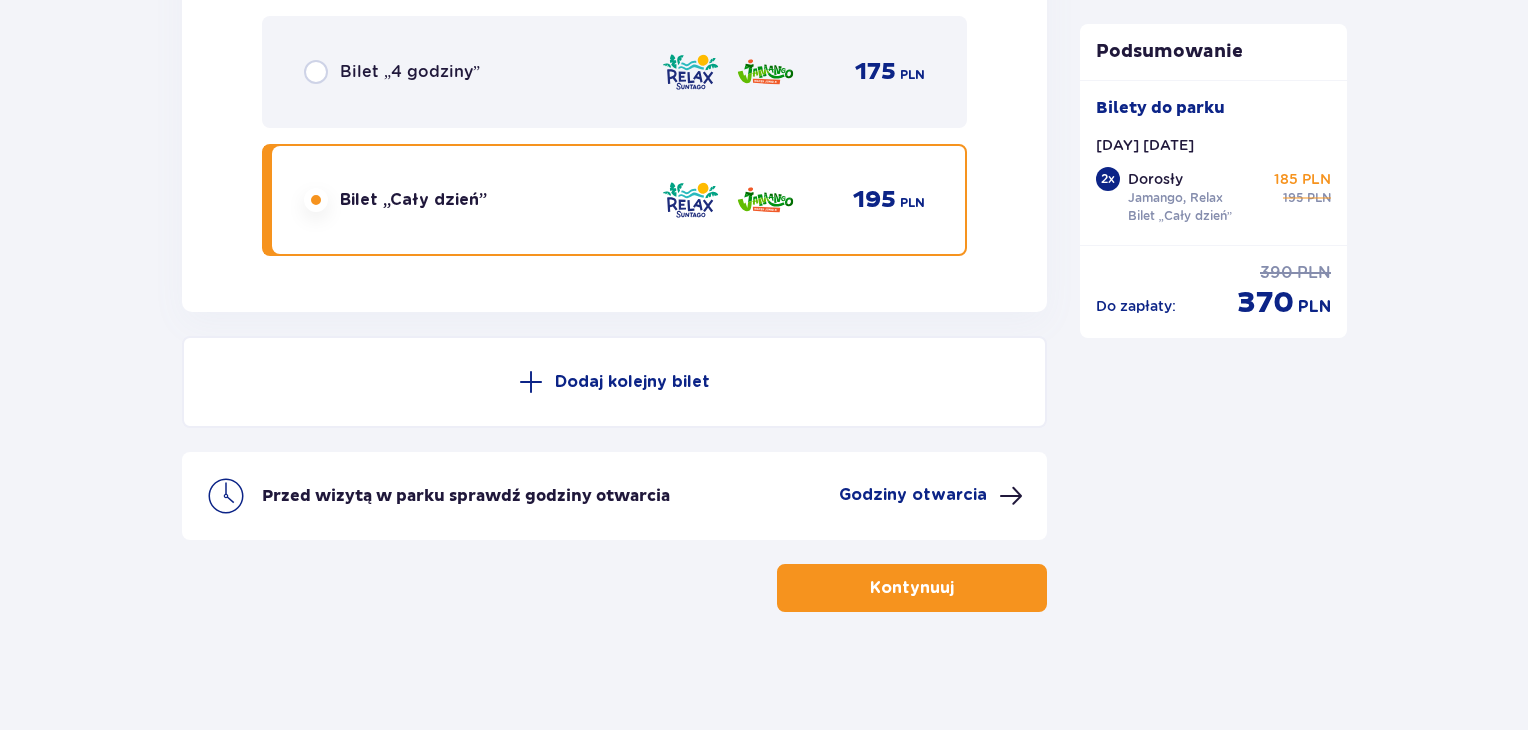 scroll, scrollTop: 3577, scrollLeft: 0, axis: vertical 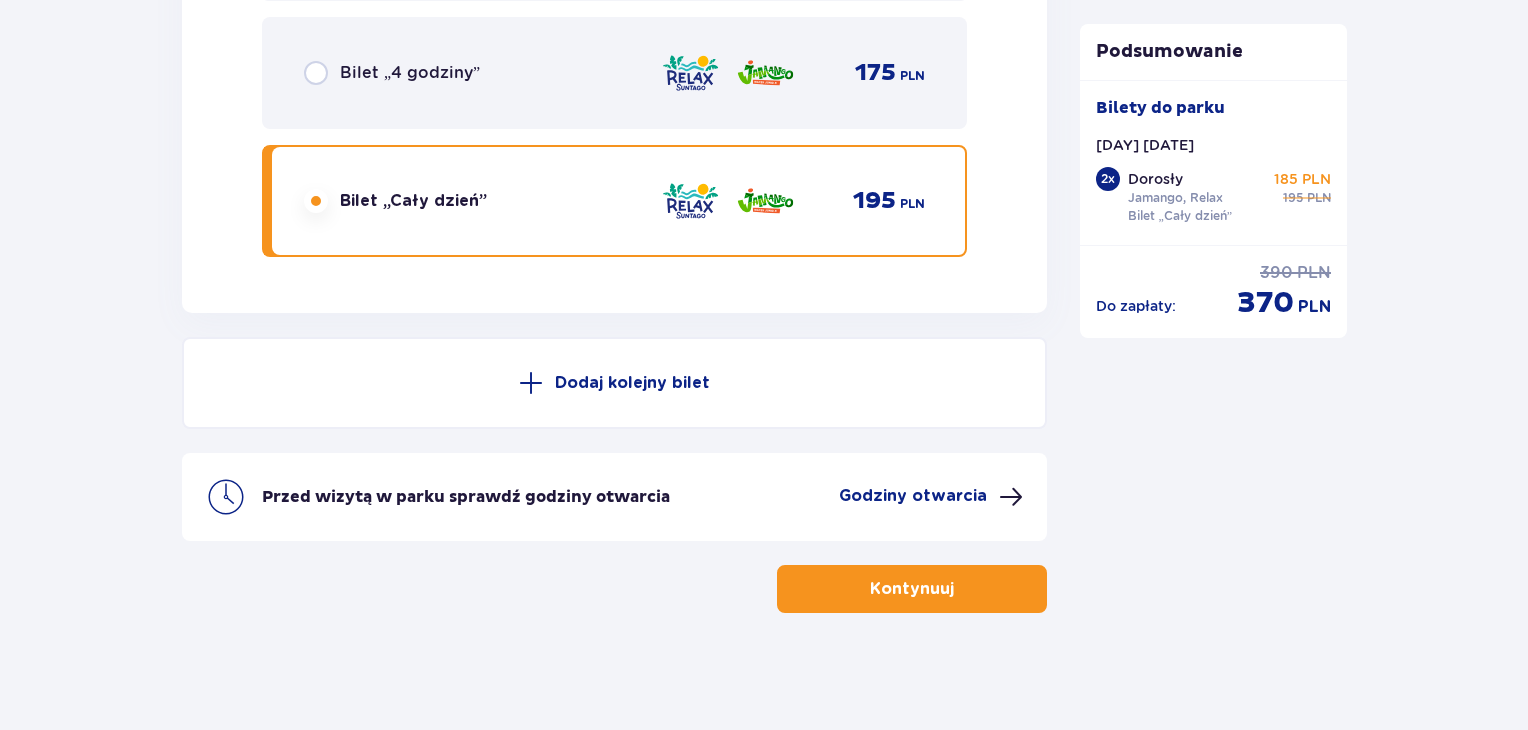 click on "Kontynuuj" at bounding box center [912, 589] 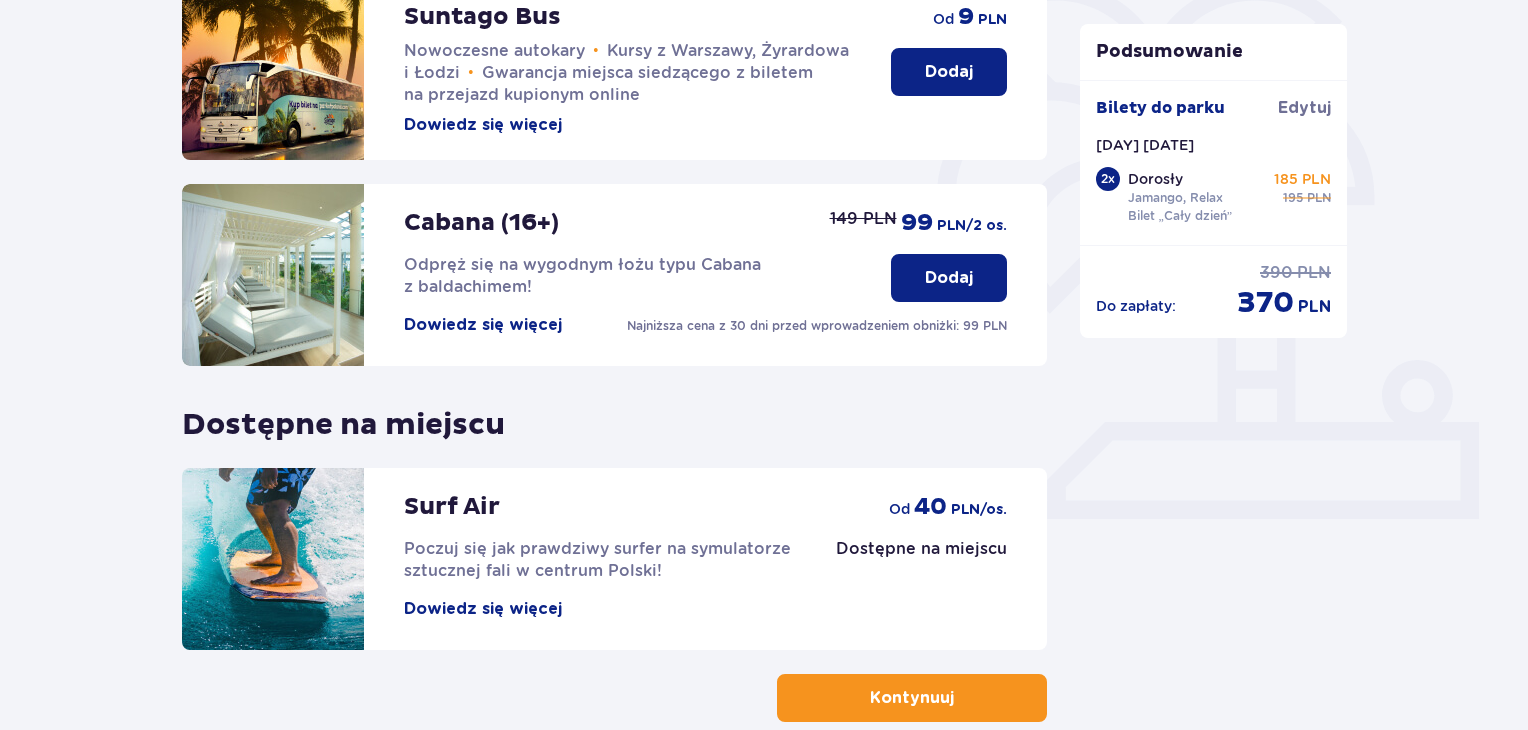 scroll, scrollTop: 626, scrollLeft: 0, axis: vertical 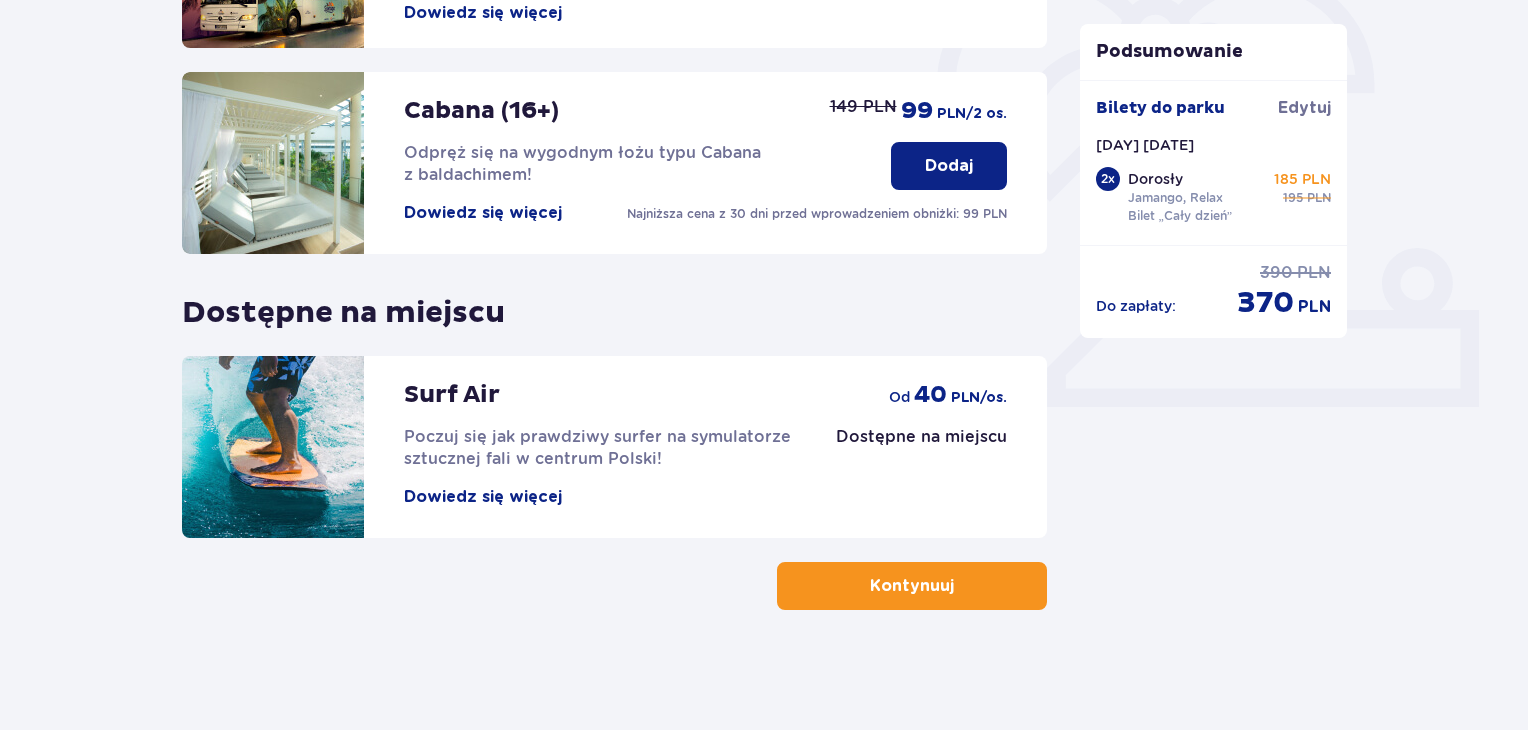 click at bounding box center (958, 586) 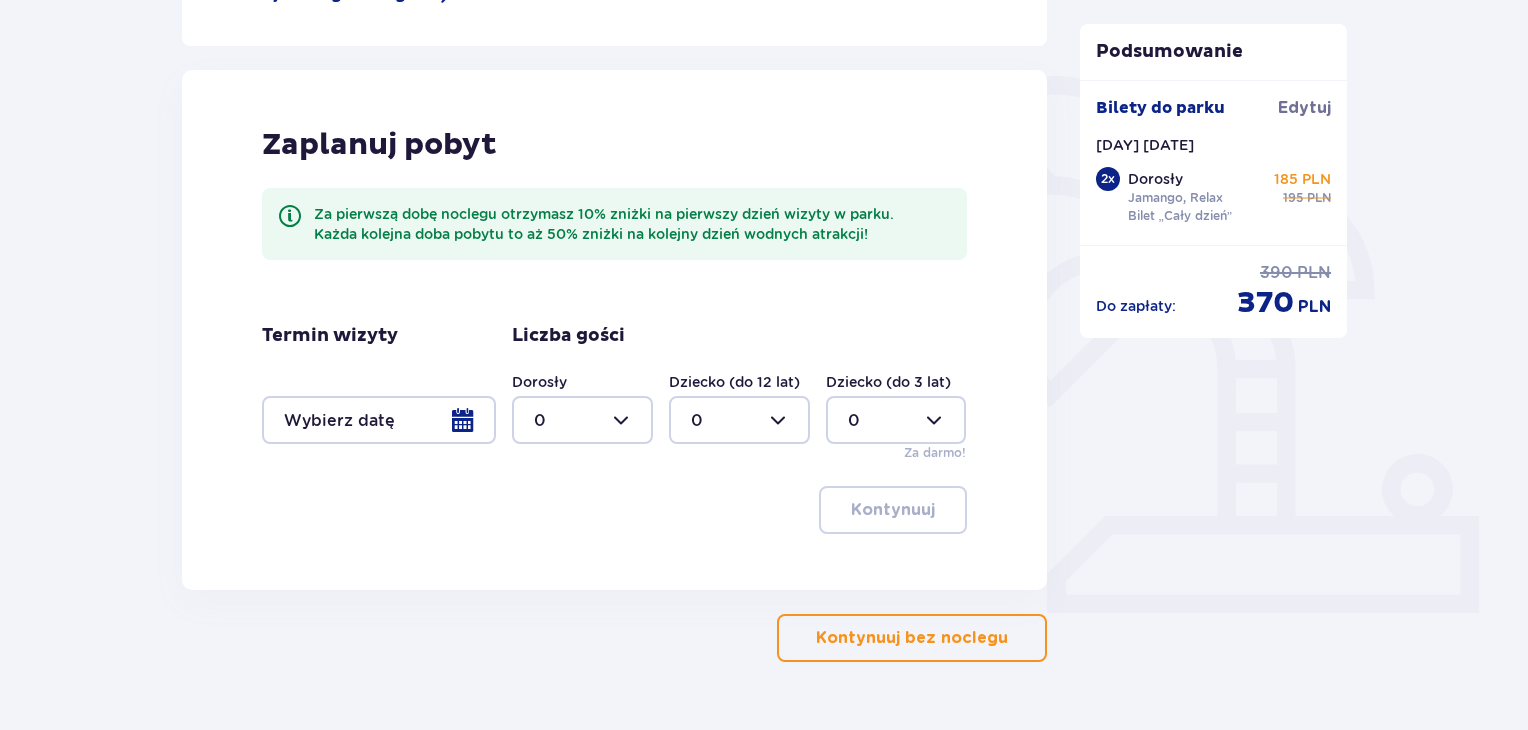 scroll, scrollTop: 448, scrollLeft: 0, axis: vertical 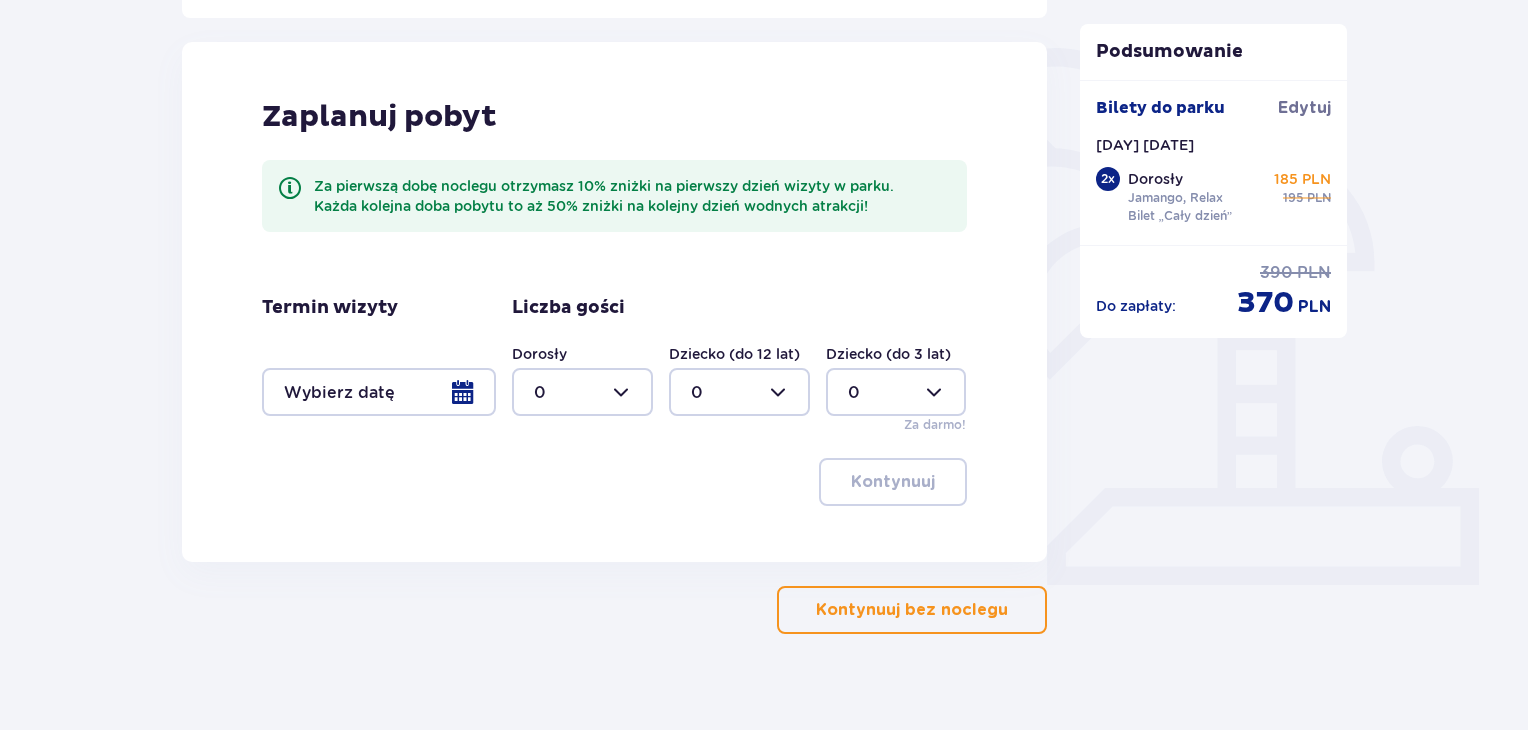 click on "Kontynuuj bez noclegu" at bounding box center (912, 610) 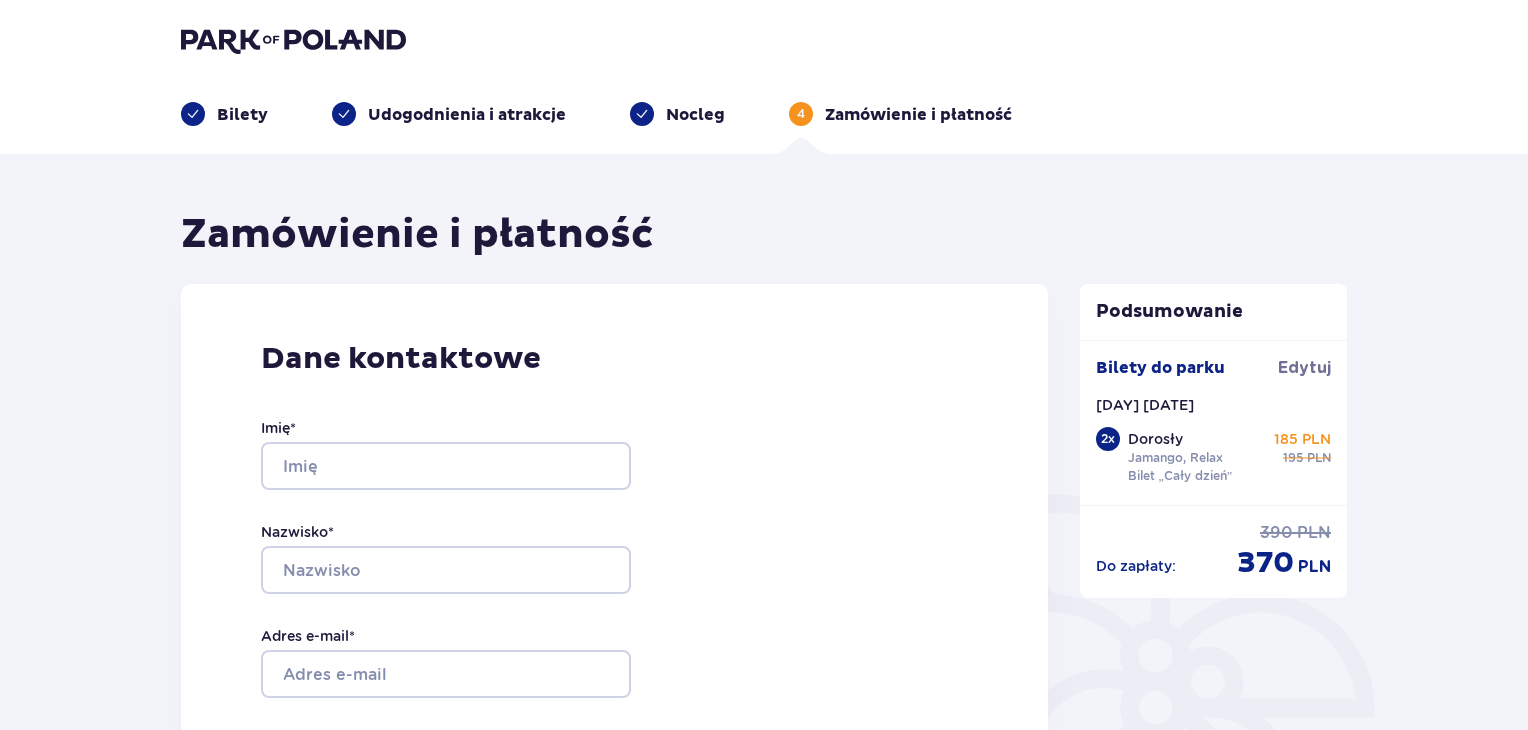 scroll, scrollTop: 0, scrollLeft: 0, axis: both 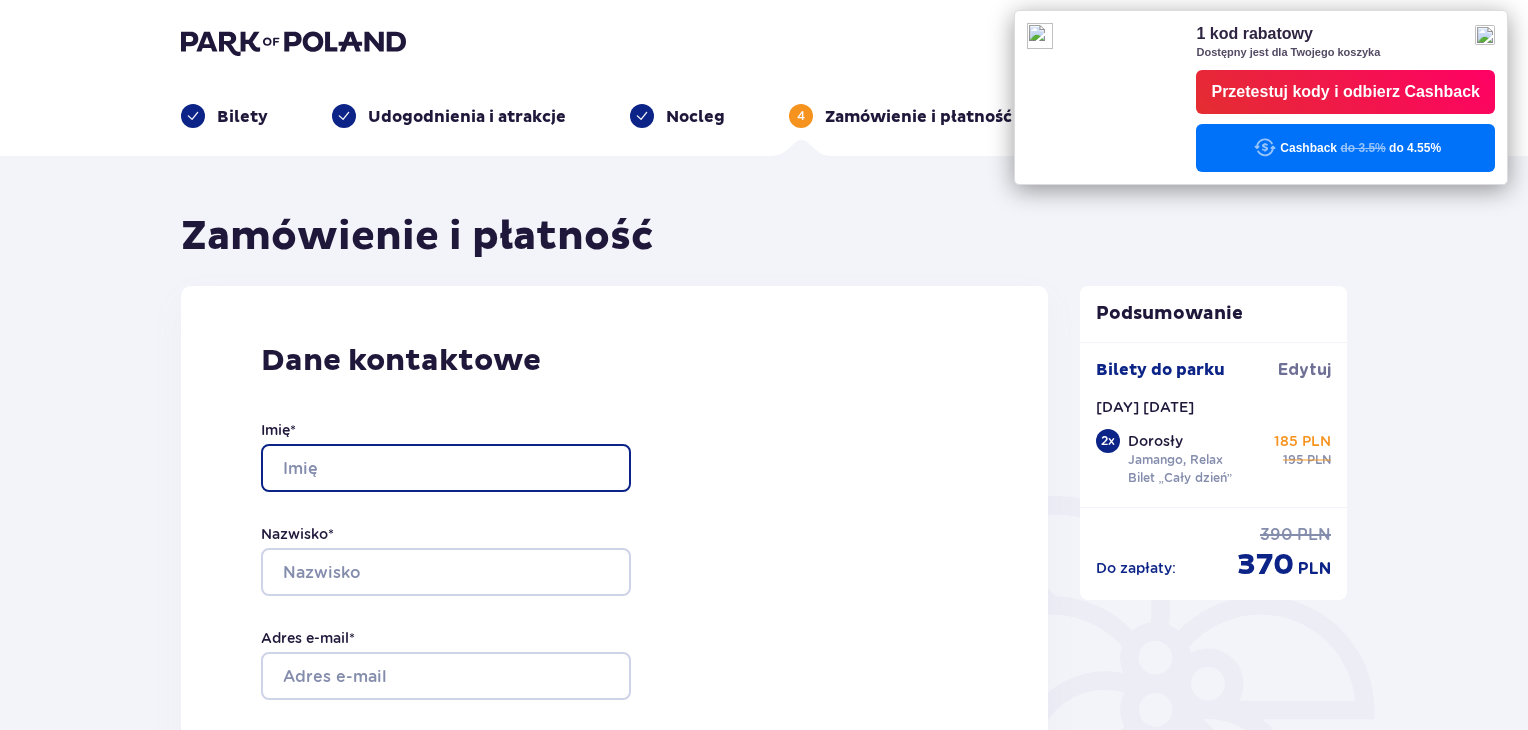 click on "Imię *" at bounding box center (446, 468) 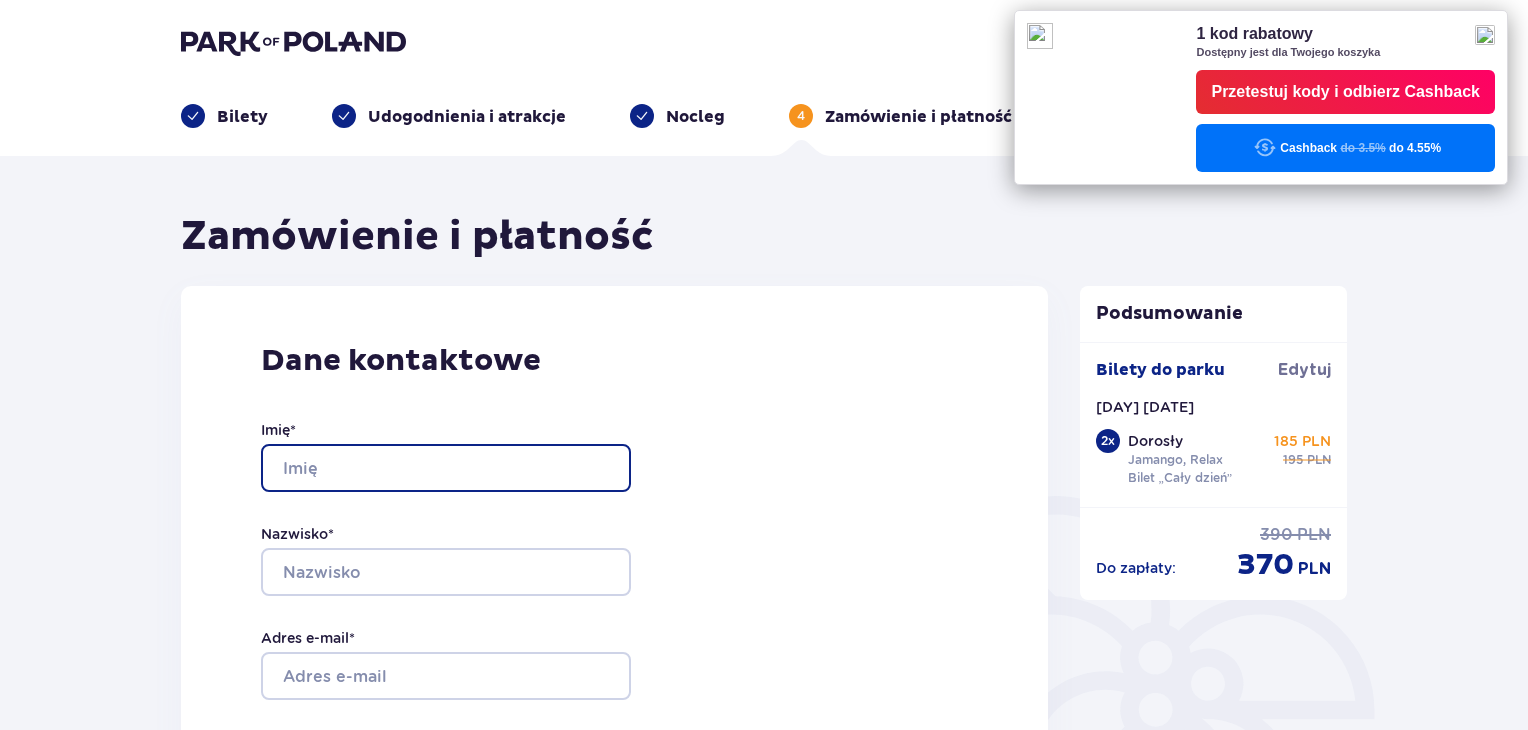 type on "Michał" 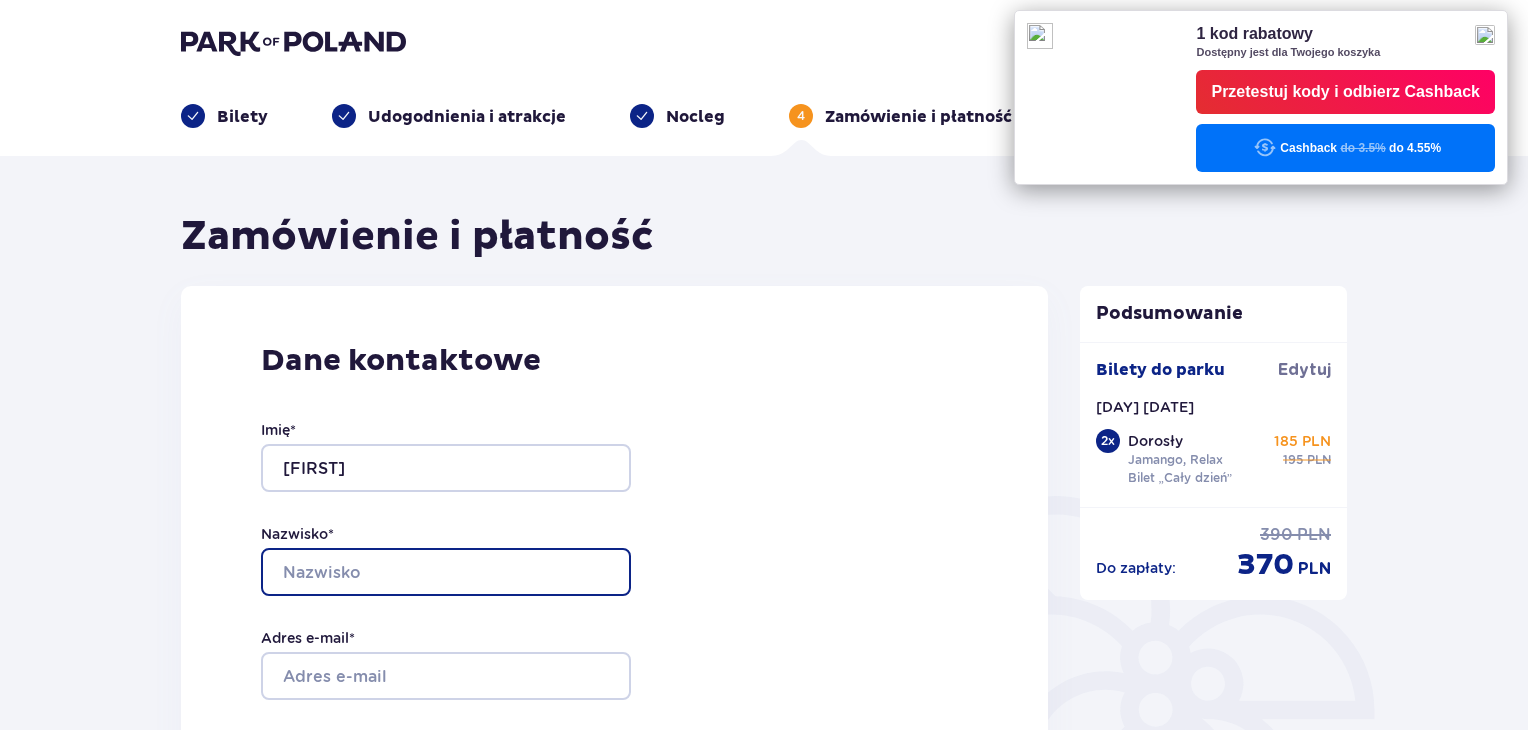 type on "Starczewski" 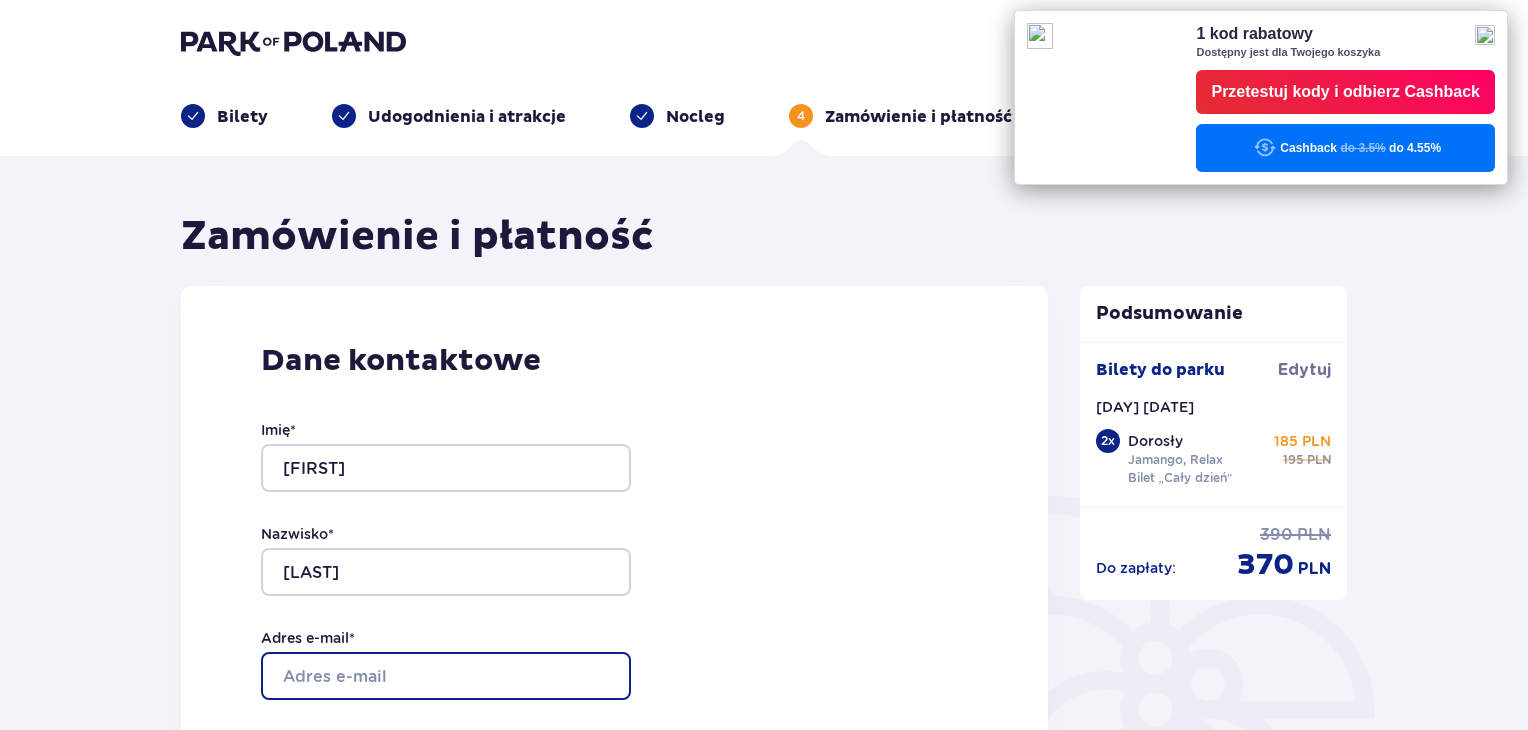 type on "the95mike95@gmail.com" 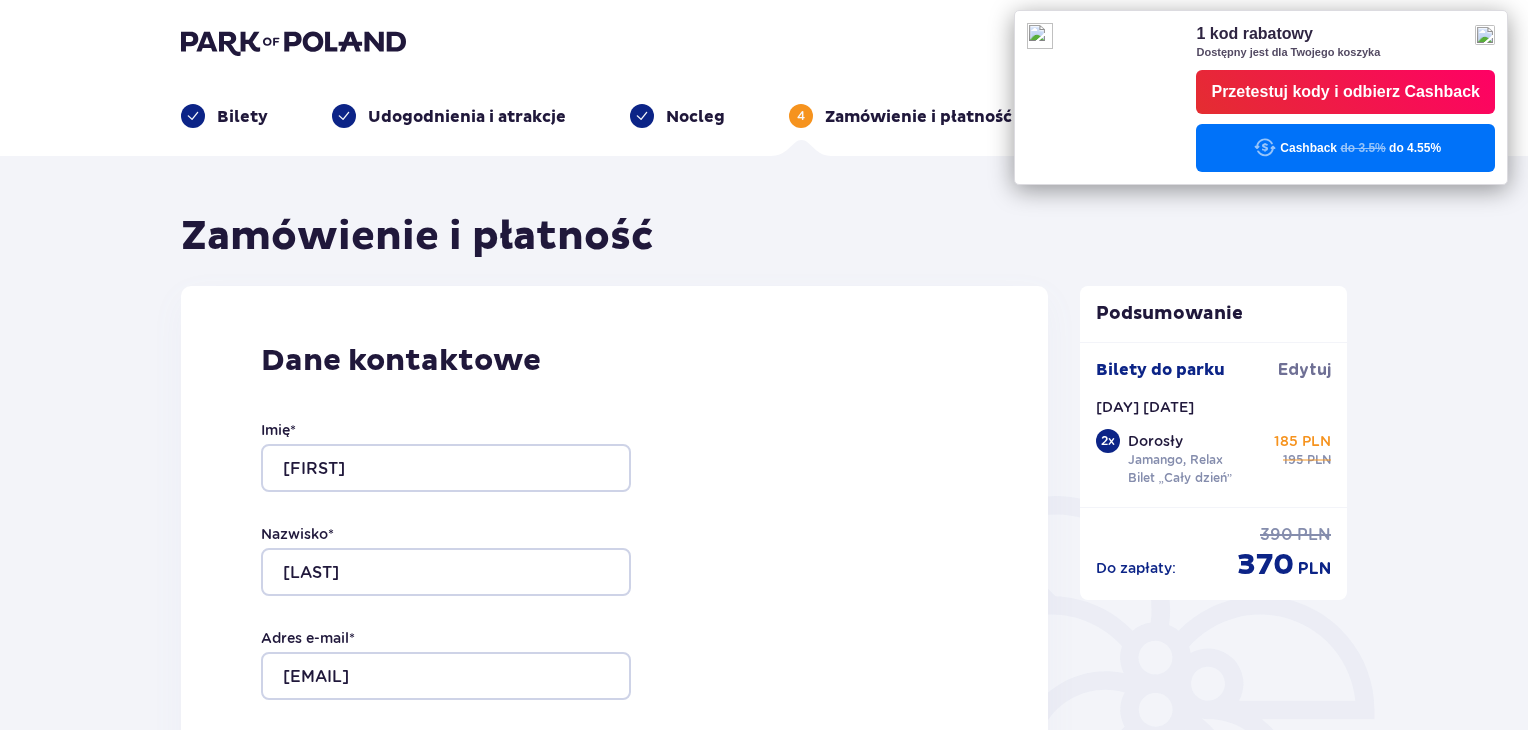 type on "the95mike95@gmail.com" 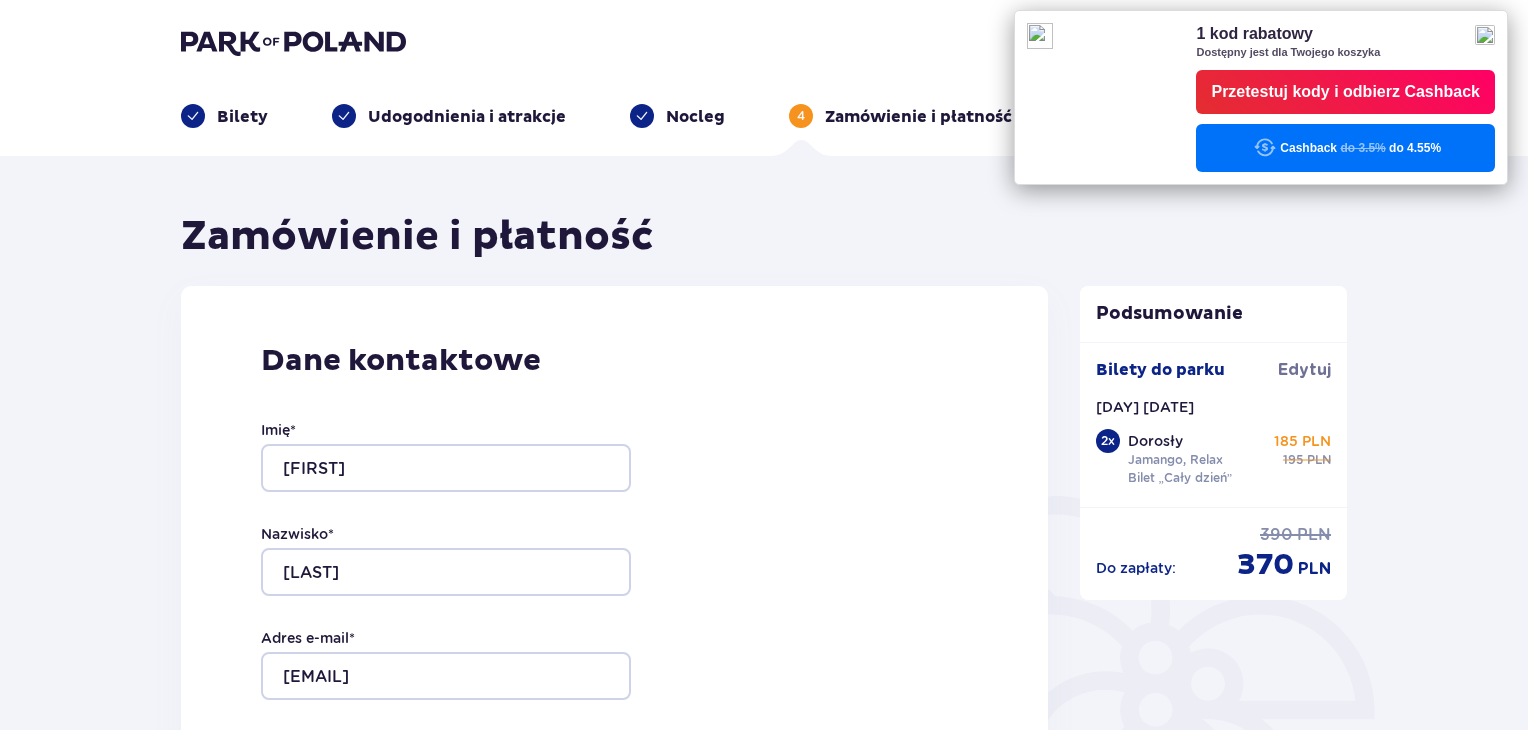 type on "660143462" 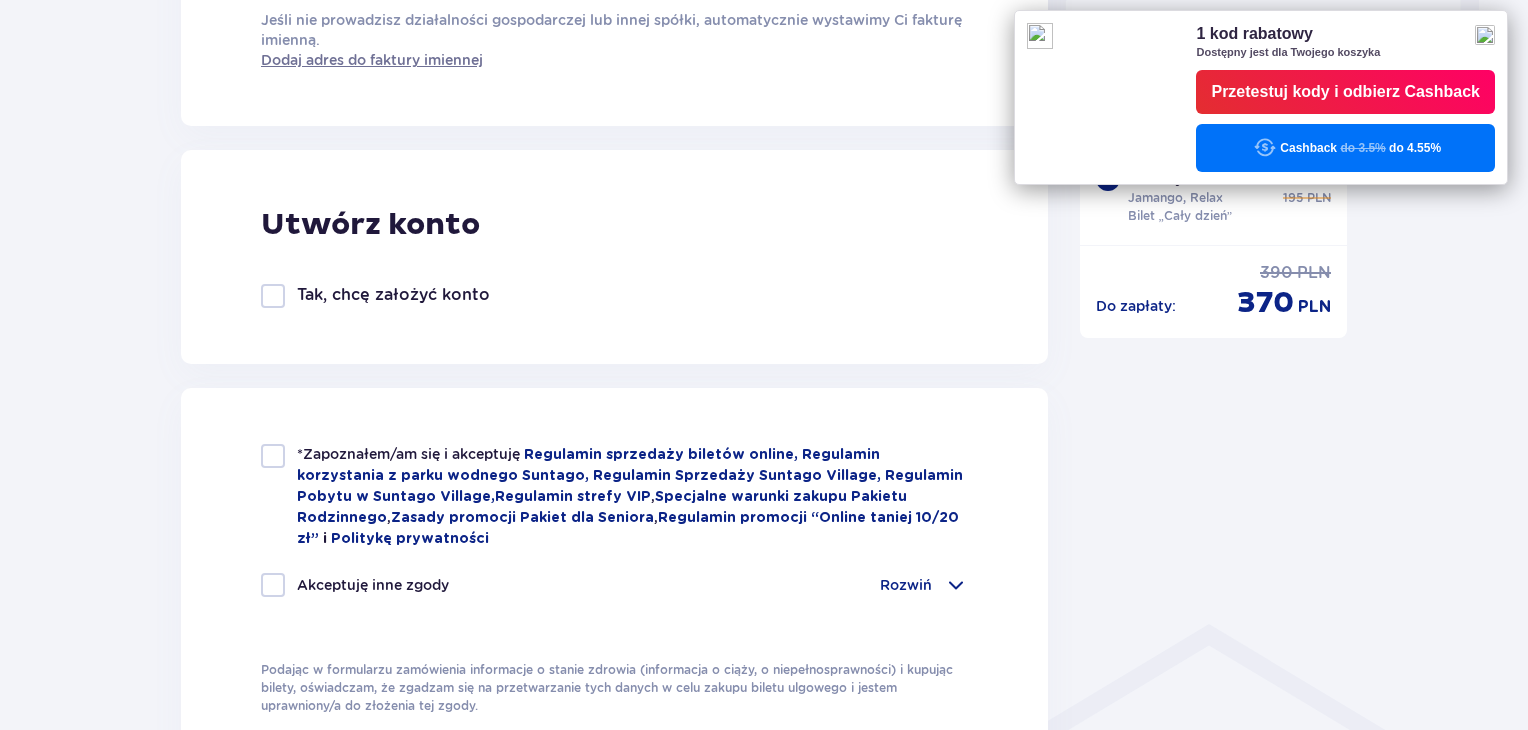scroll, scrollTop: 999, scrollLeft: 0, axis: vertical 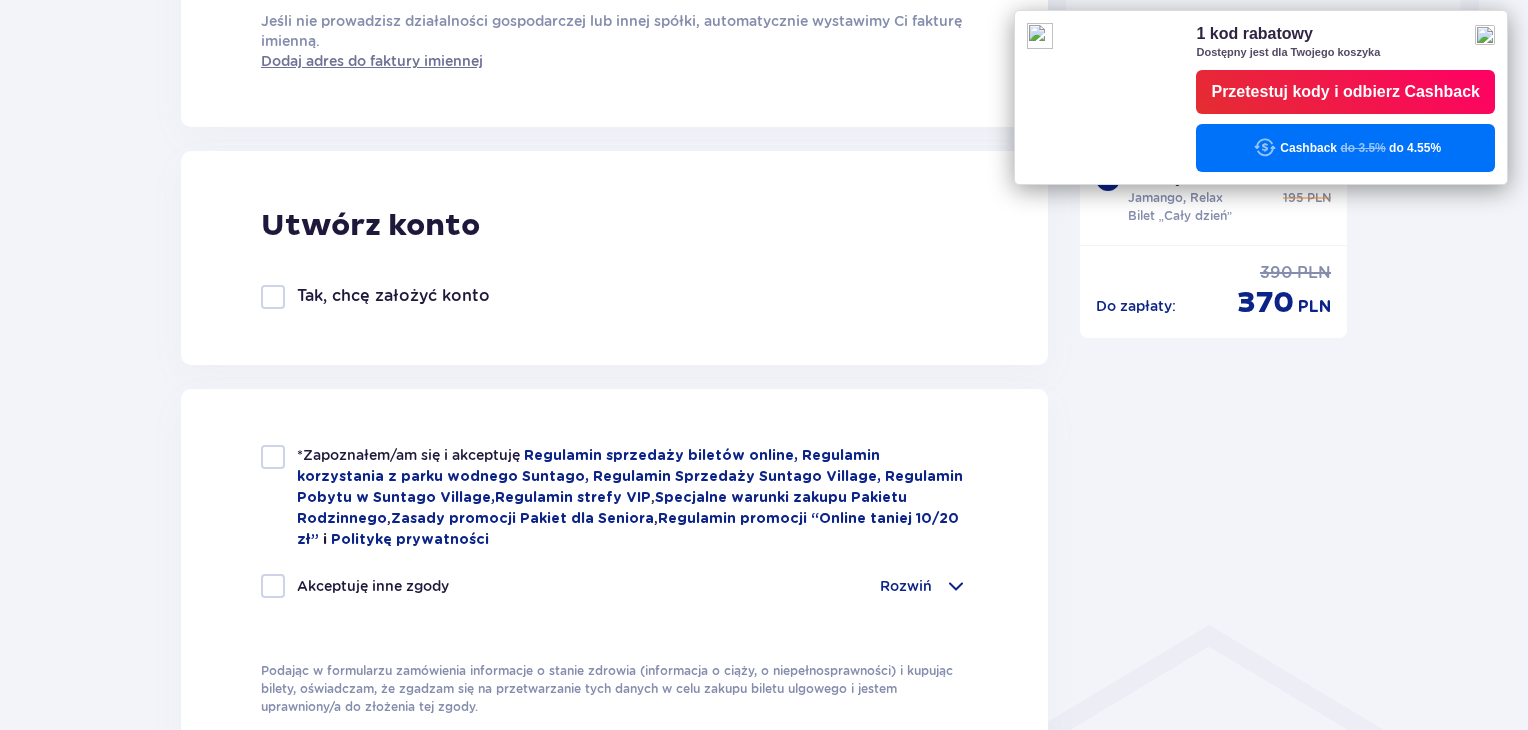 click on "Tak, chcę założyć konto" at bounding box center [393, 296] 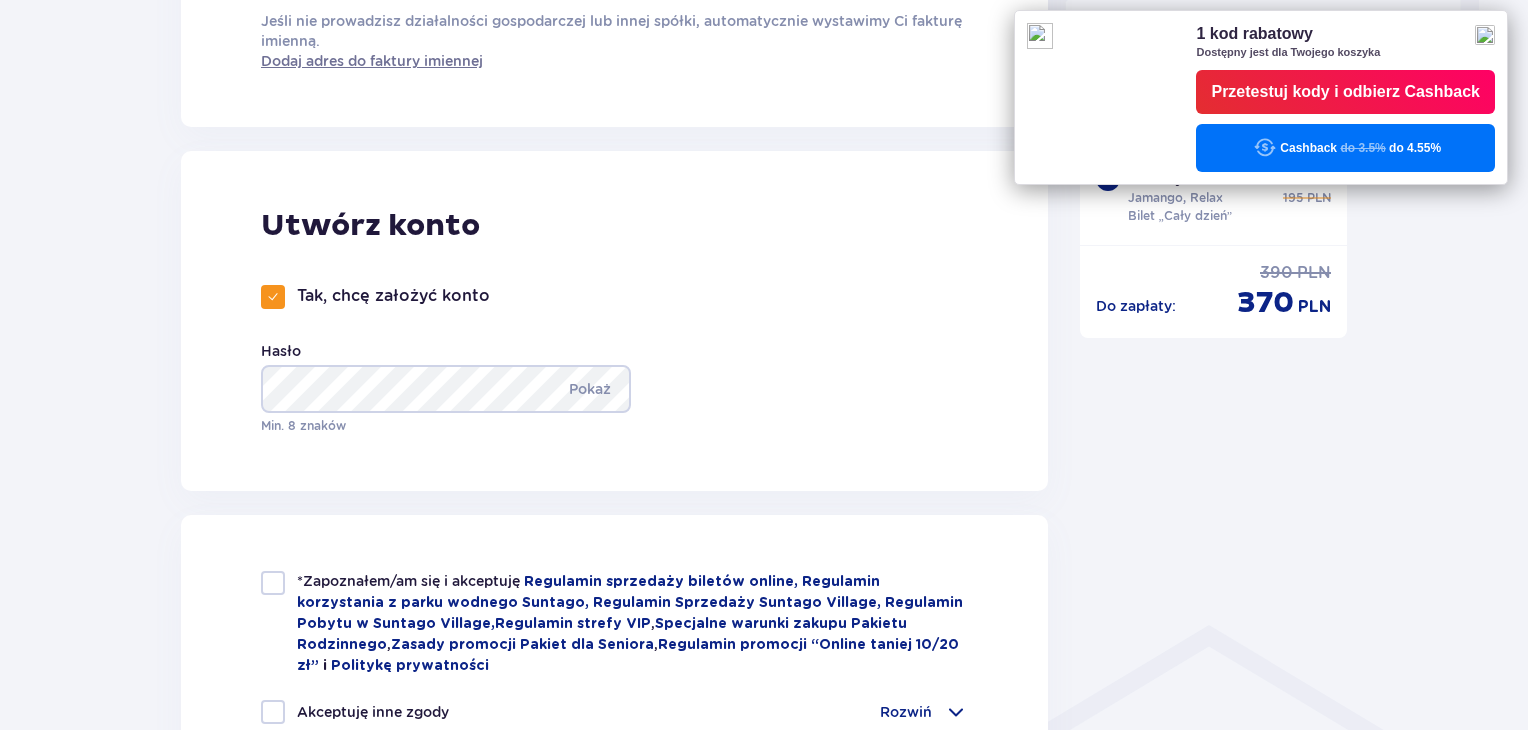 type on "660143462" 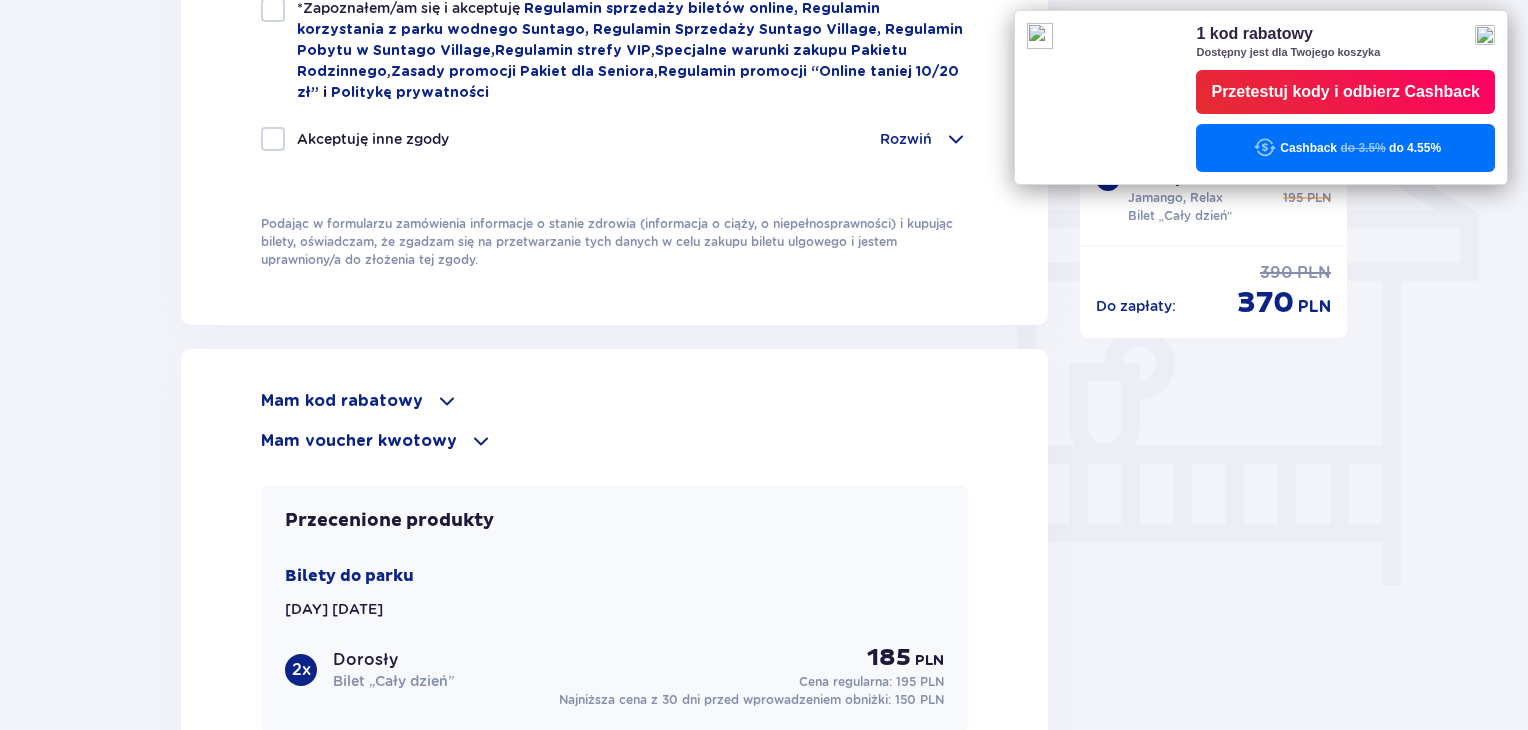 scroll, scrollTop: 1586, scrollLeft: 0, axis: vertical 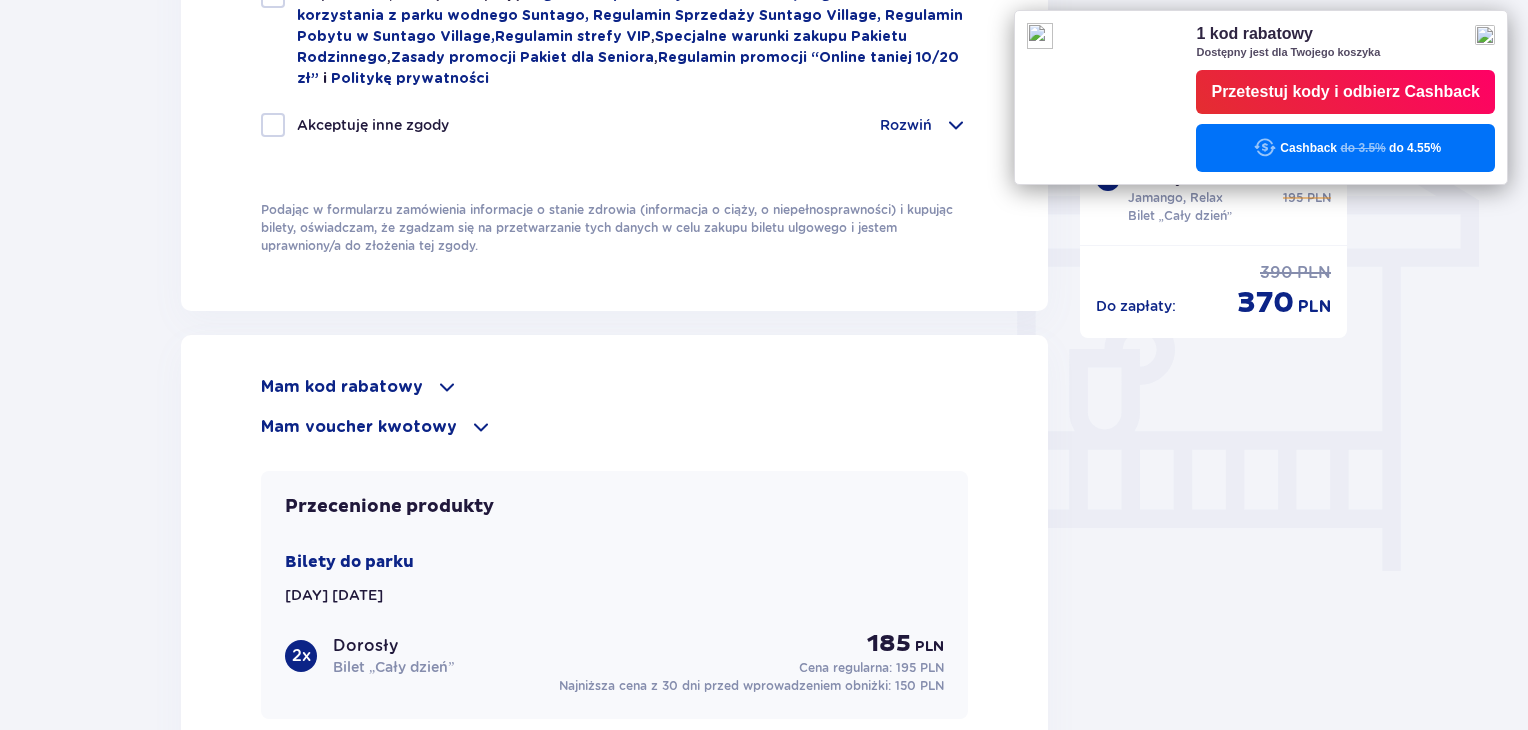 click on "Przetestuj kody i odbierz Cashback" at bounding box center [1345, 92] 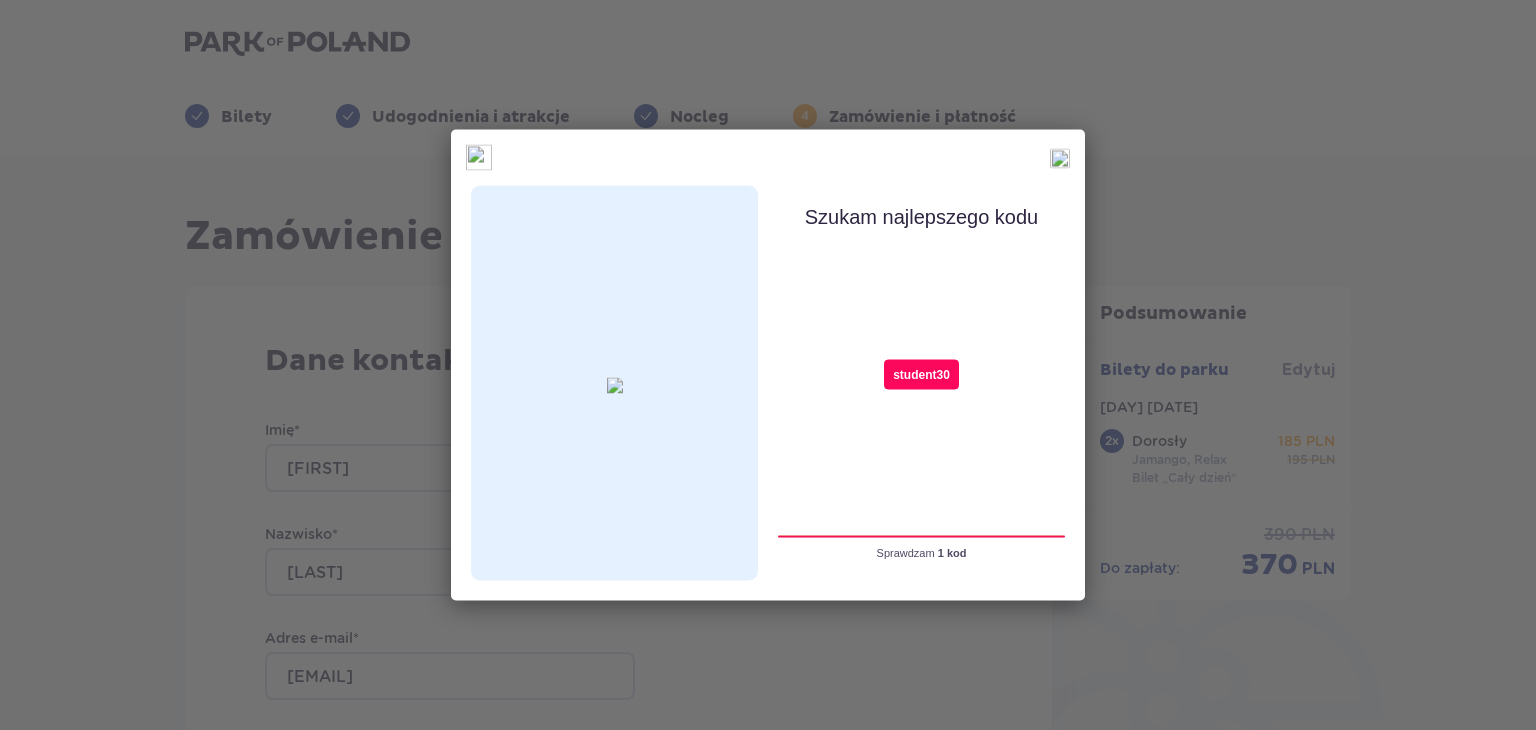 type on "student30" 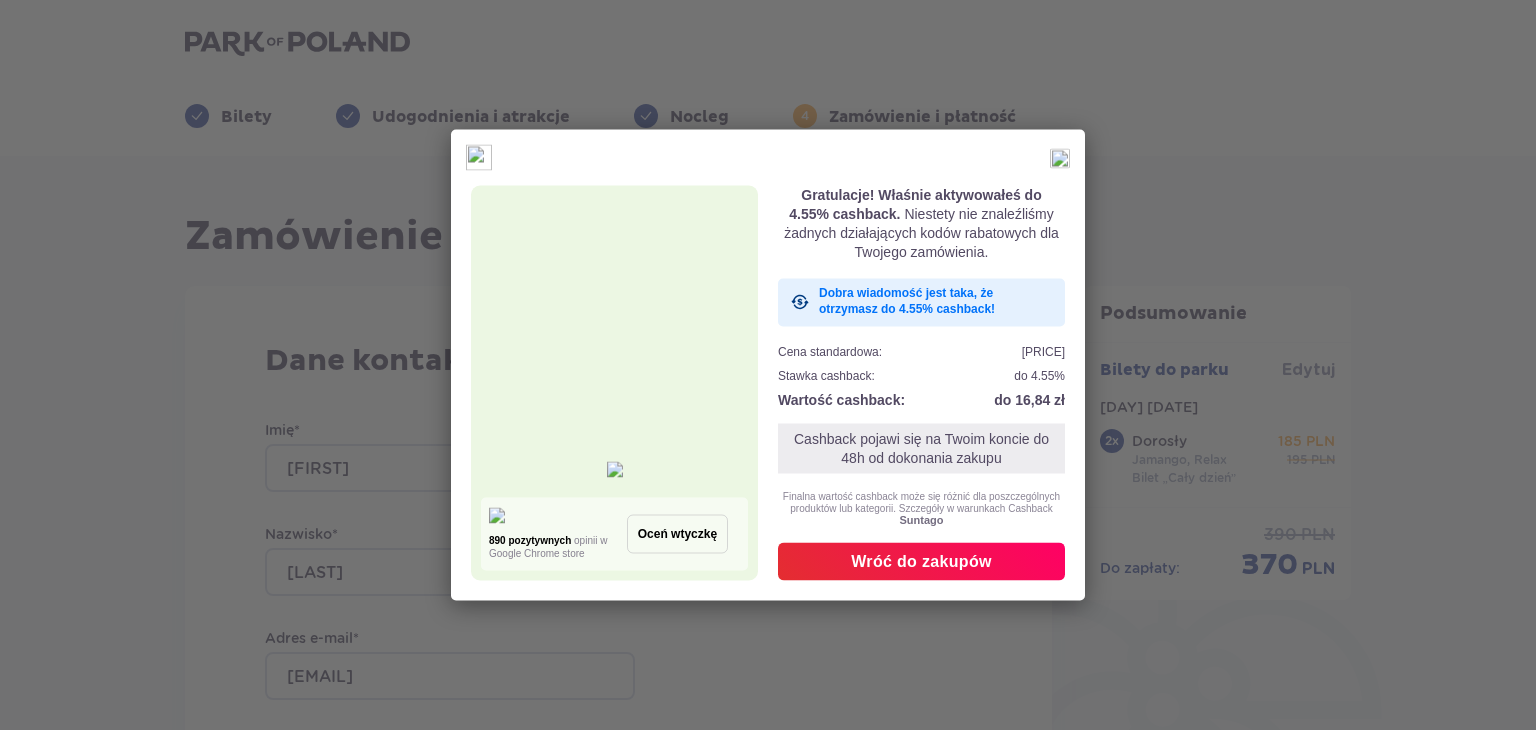 click on "Wróć do zakupów" at bounding box center [921, 561] 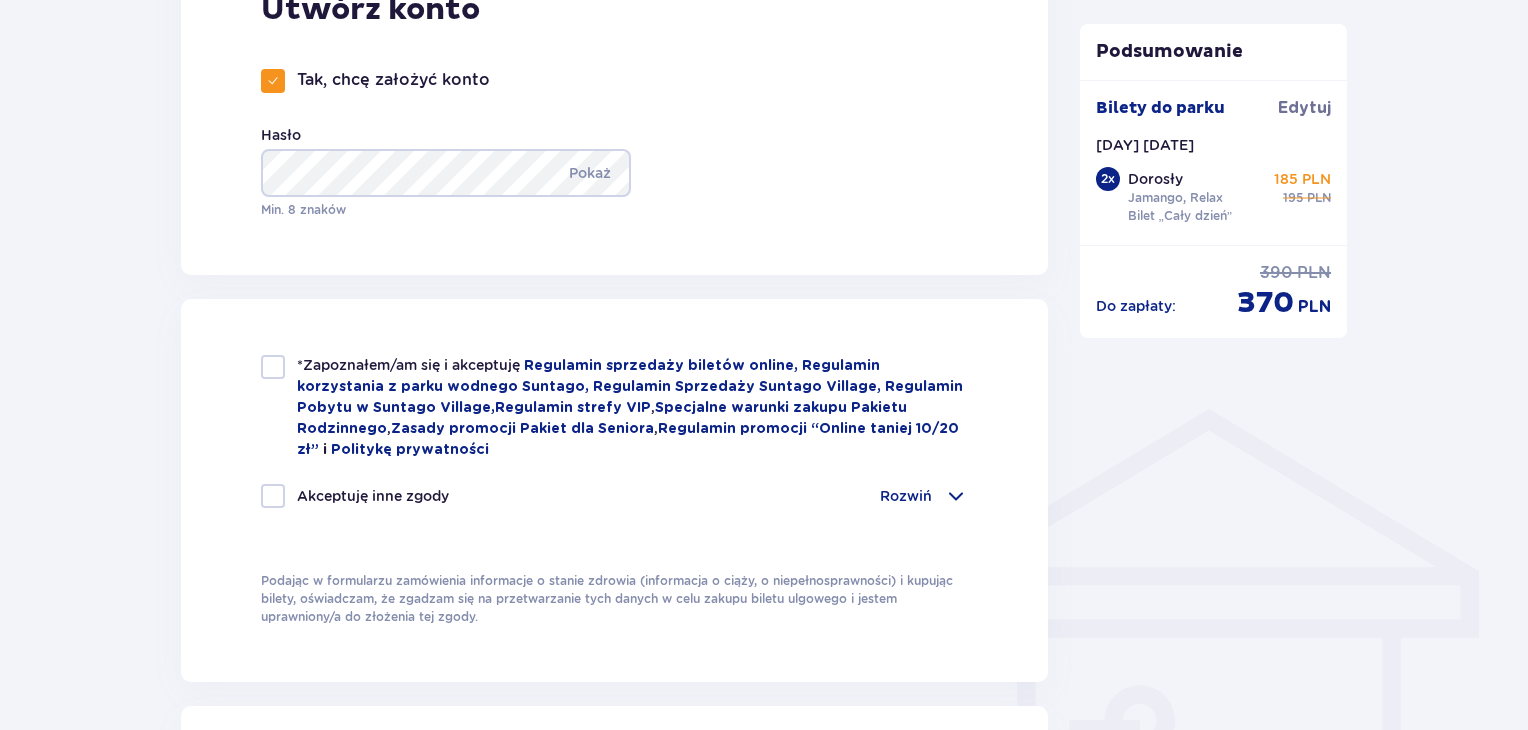 scroll, scrollTop: 1214, scrollLeft: 0, axis: vertical 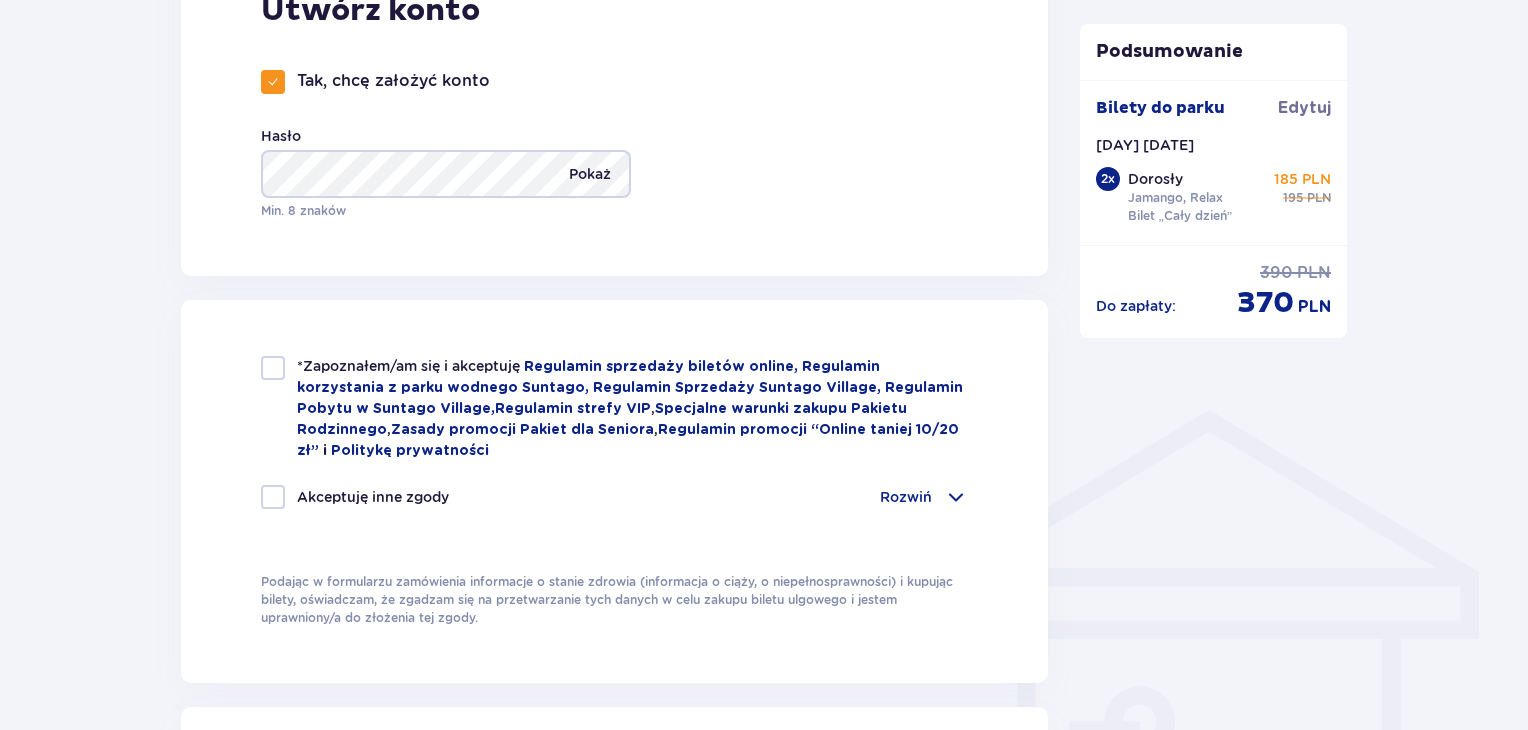 click on "Pokaż" at bounding box center [590, 174] 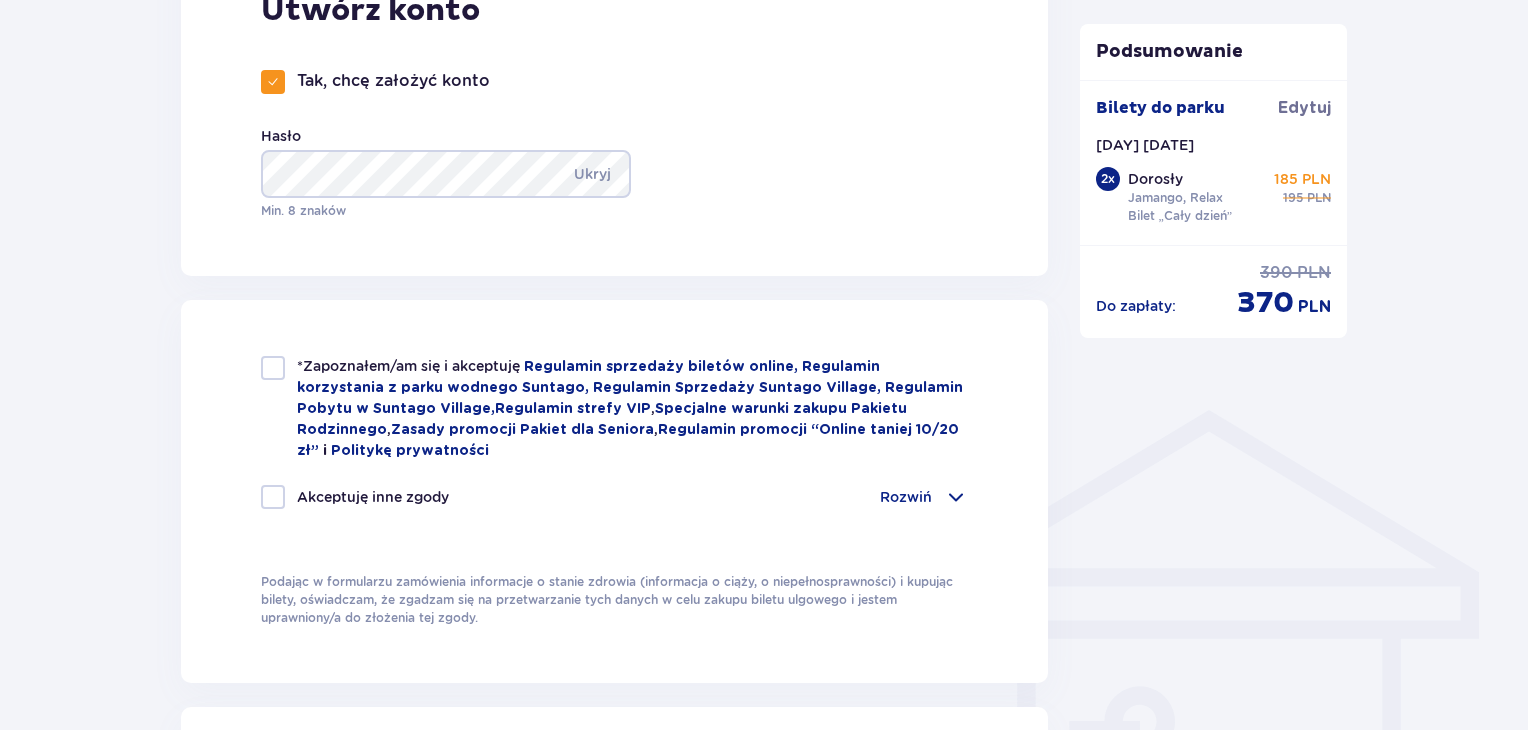 type on "660143462" 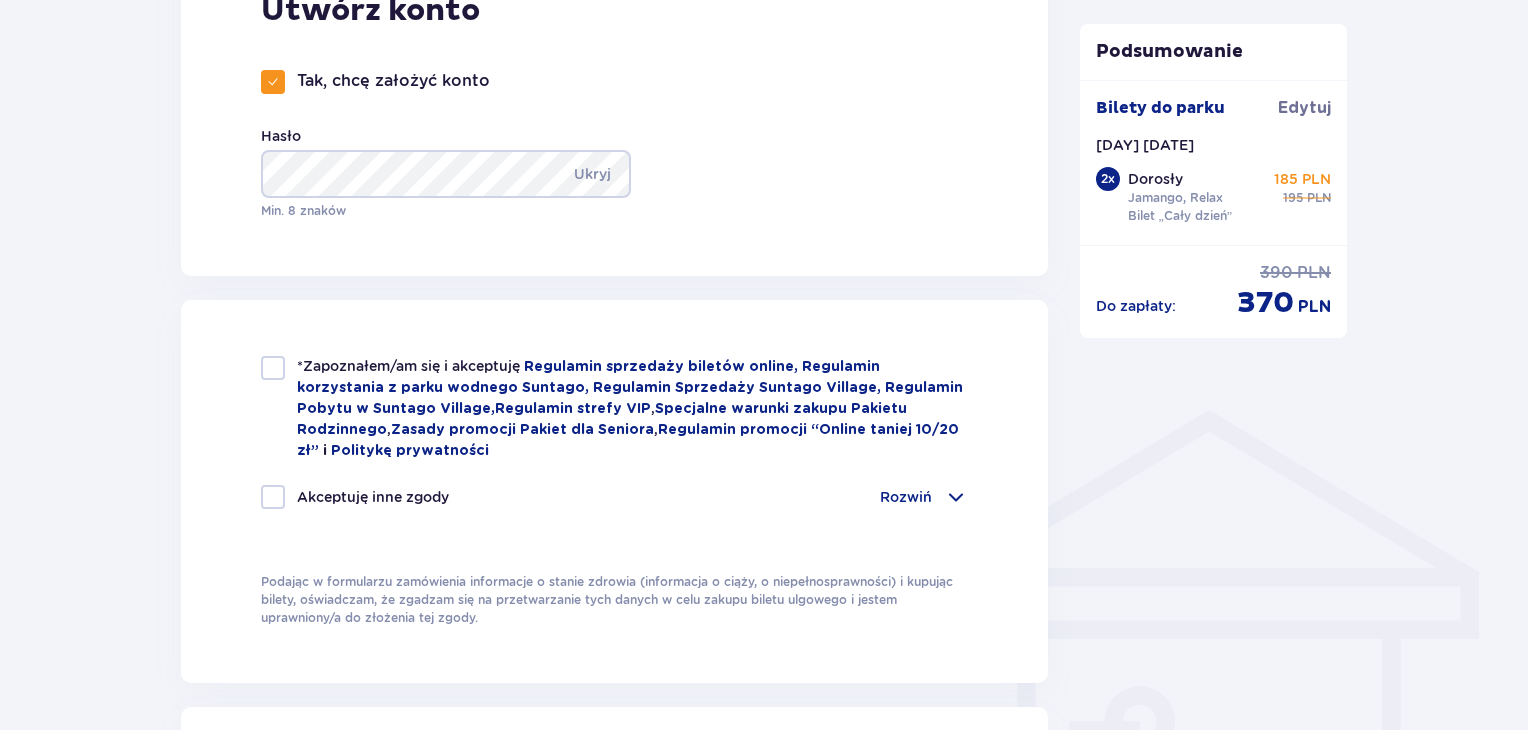 click at bounding box center [273, 368] 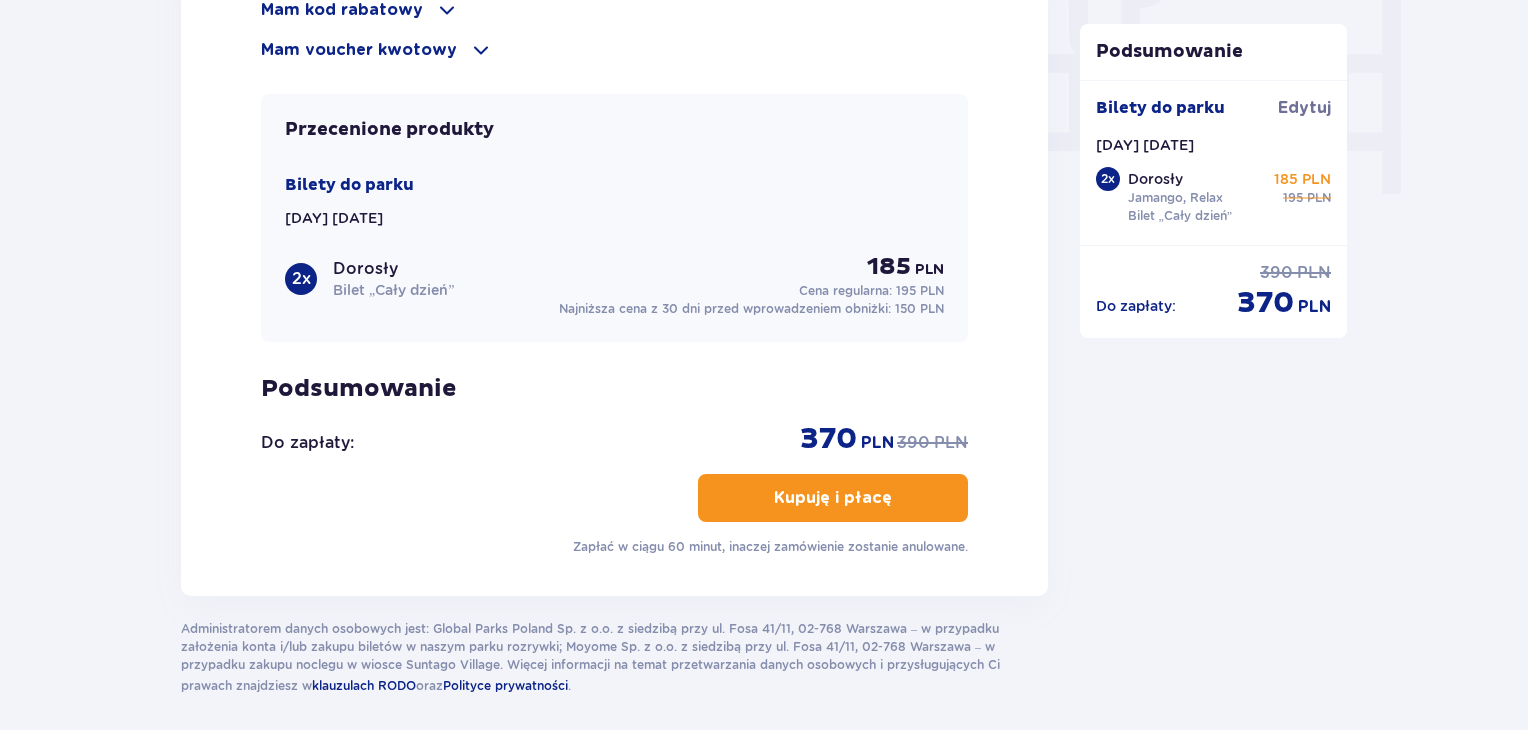 scroll, scrollTop: 1964, scrollLeft: 0, axis: vertical 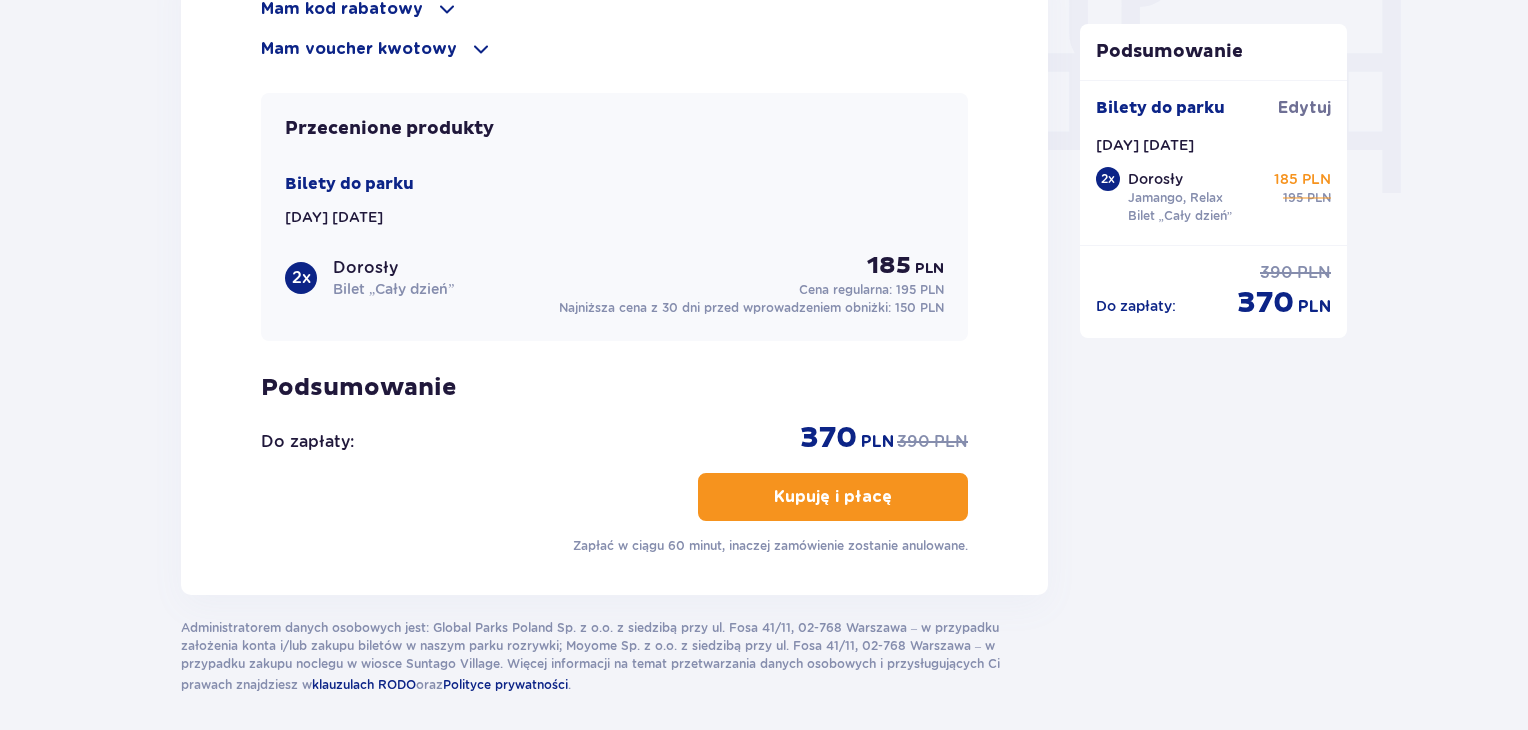 click on "Kupuję i płacę" at bounding box center (833, 497) 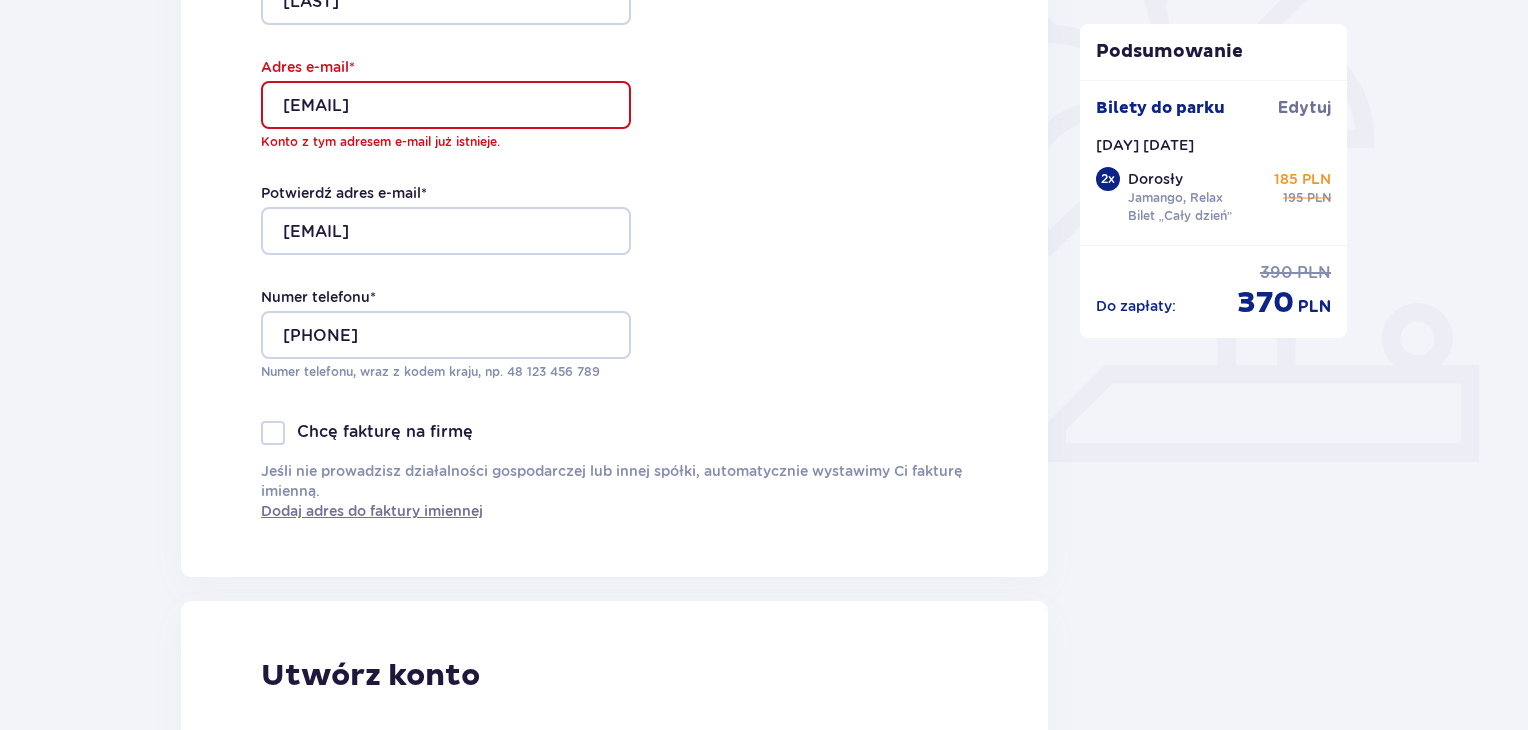 scroll, scrollTop: 682, scrollLeft: 0, axis: vertical 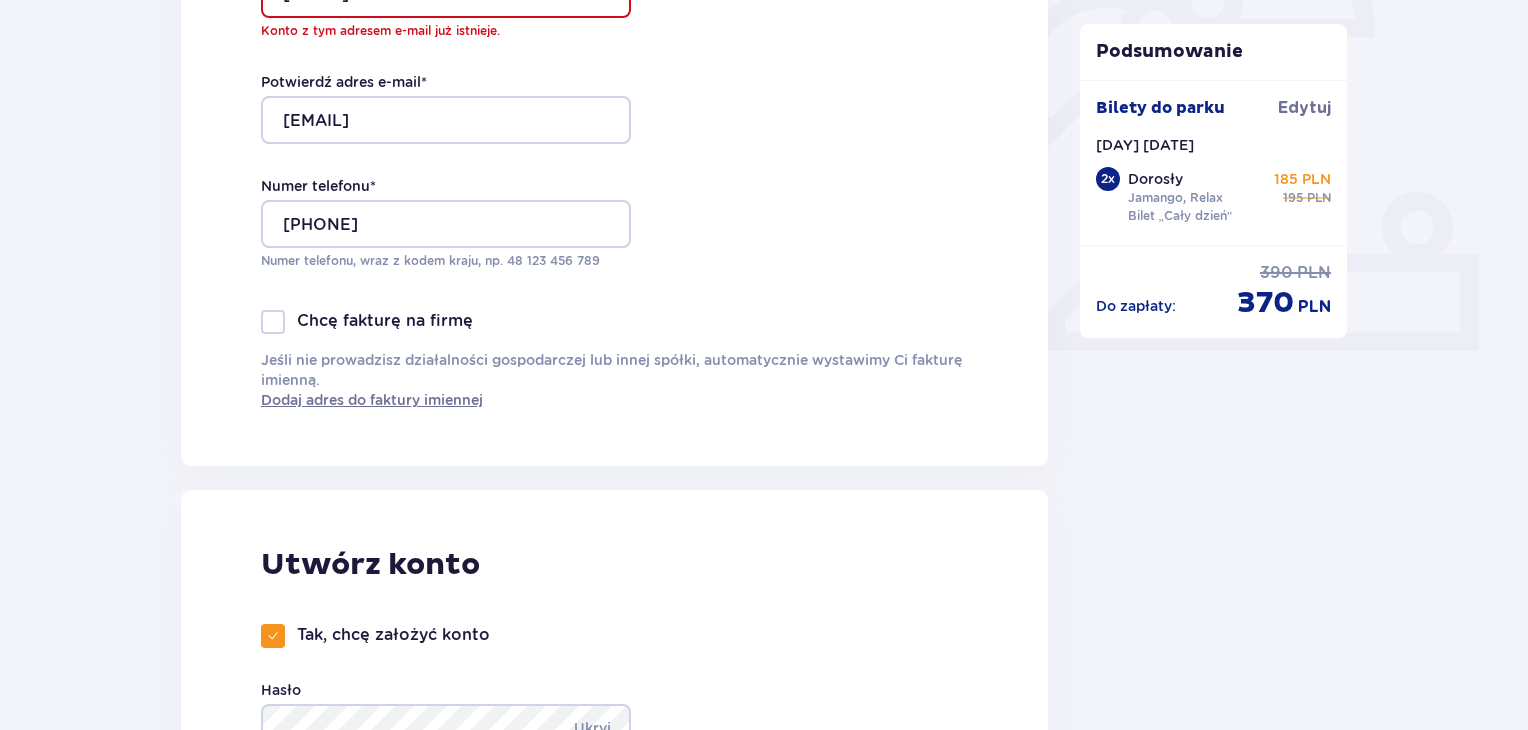 click at bounding box center (273, 636) 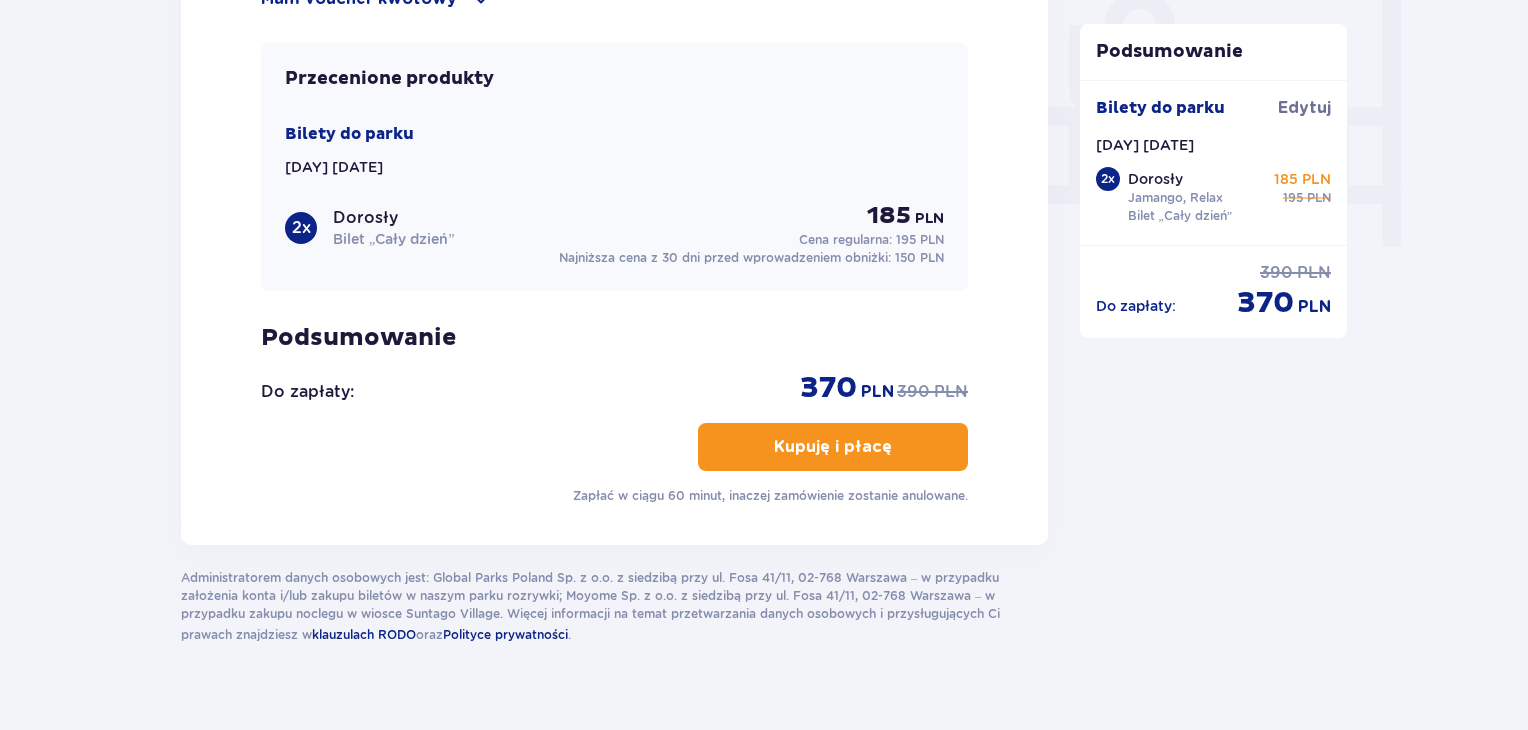 scroll, scrollTop: 1940, scrollLeft: 0, axis: vertical 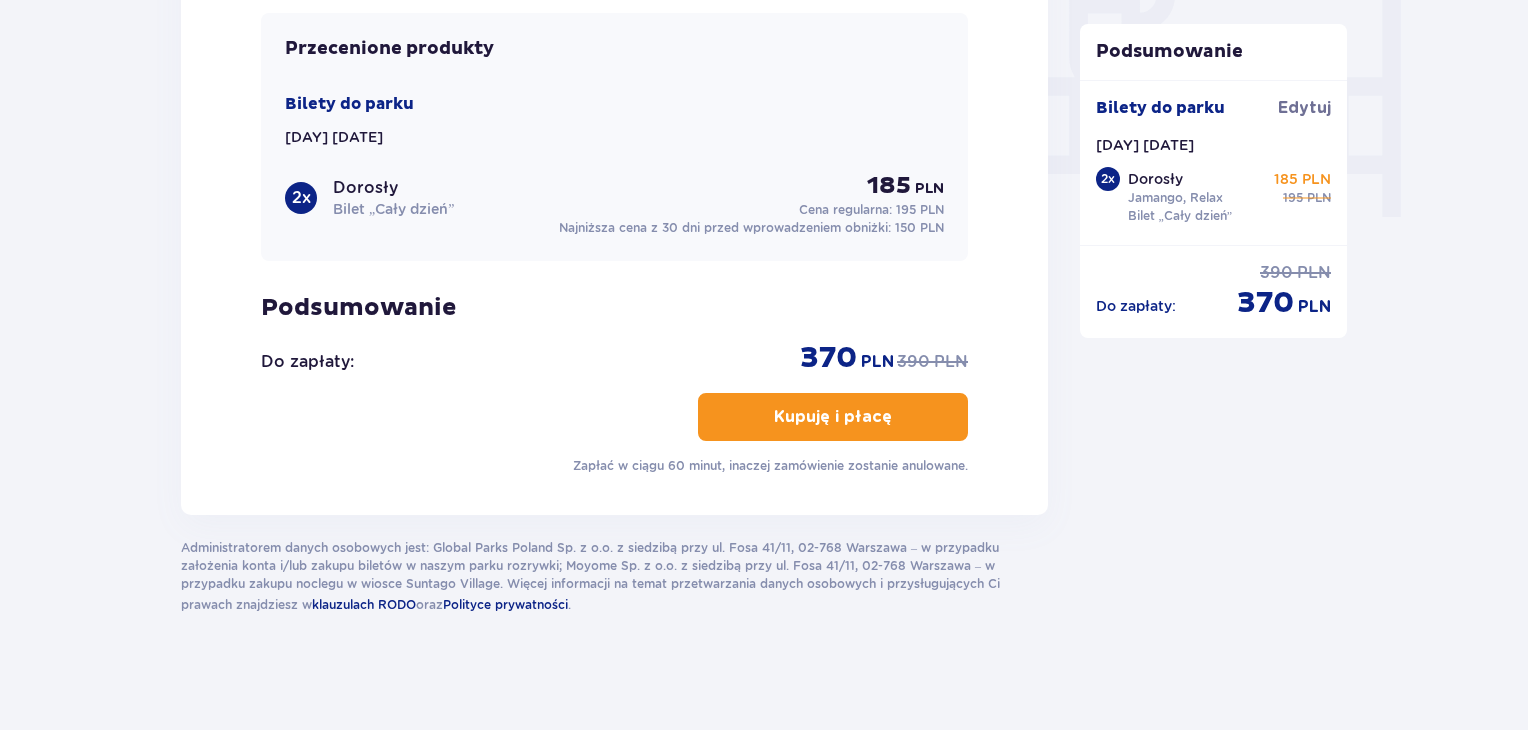click on "Kupuję i płacę" at bounding box center (833, 417) 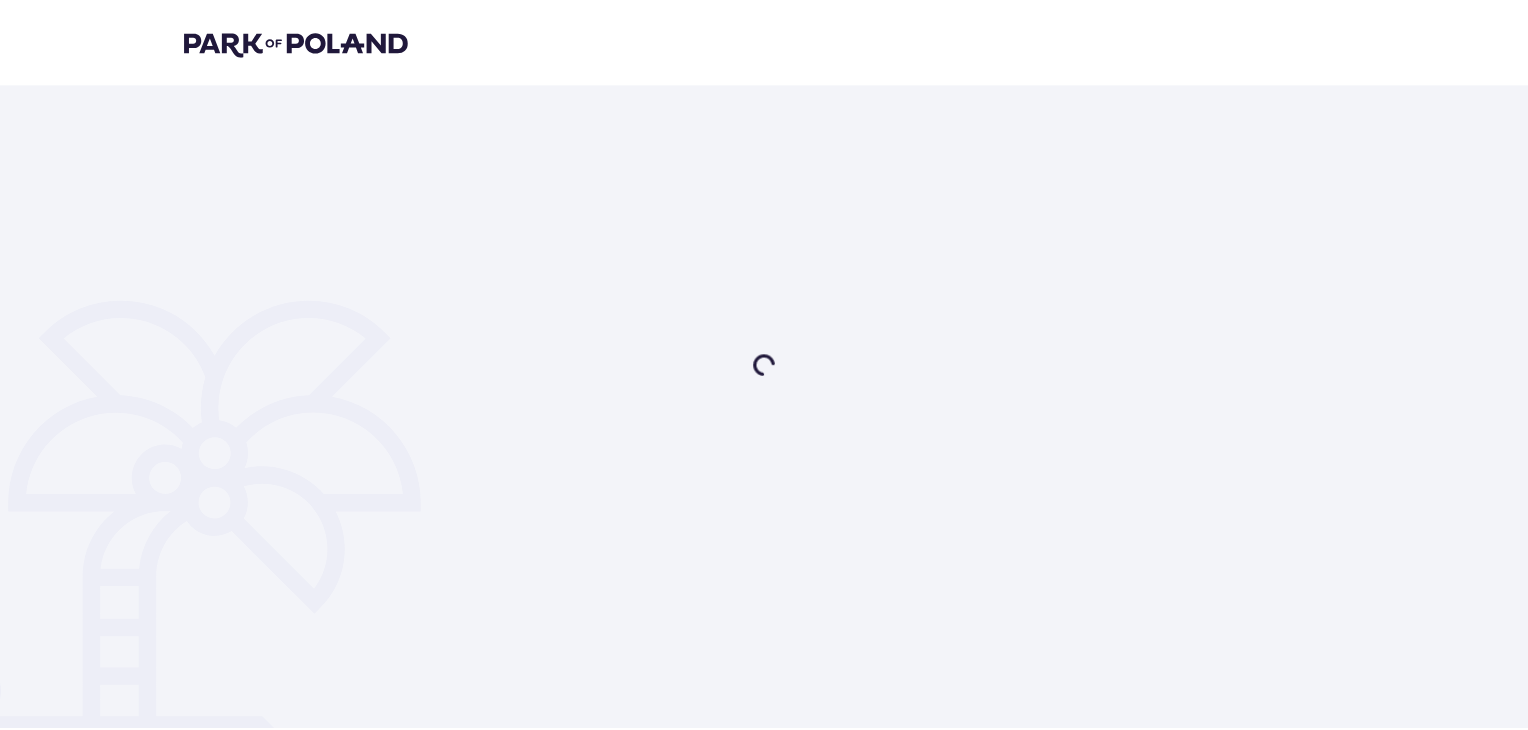 scroll, scrollTop: 0, scrollLeft: 0, axis: both 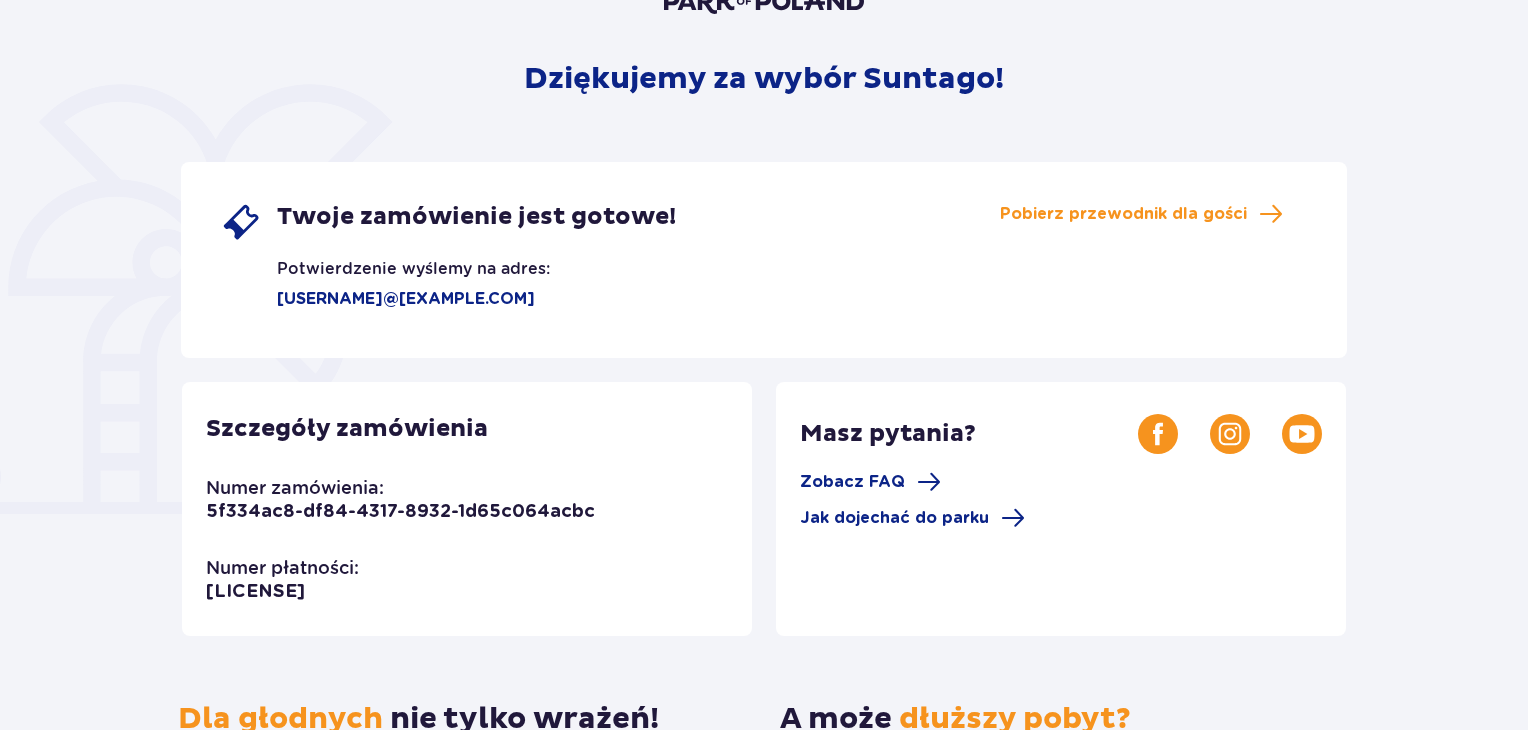 click on "[USERNAME]@[EXAMPLE.COM]" at bounding box center [378, 299] 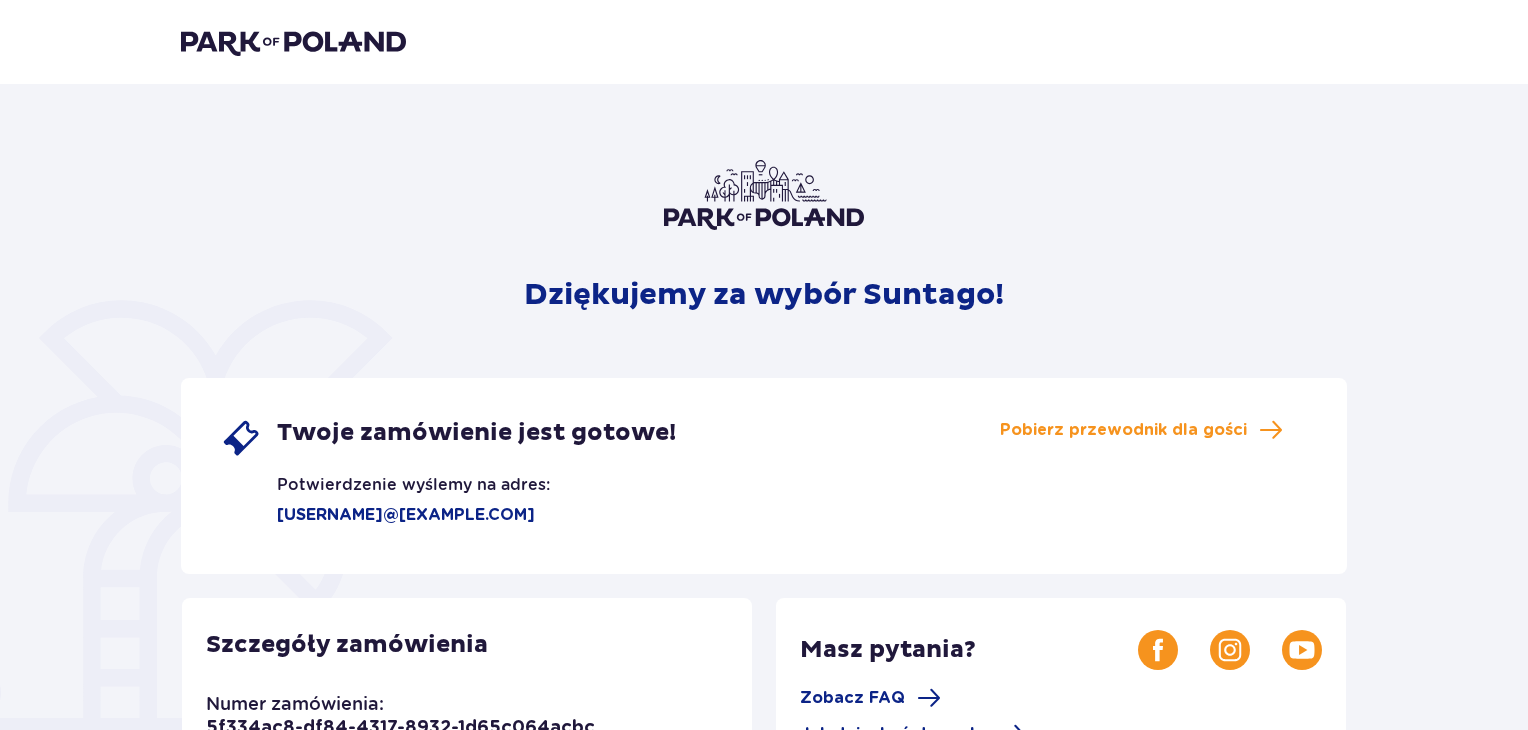 click at bounding box center (293, 42) 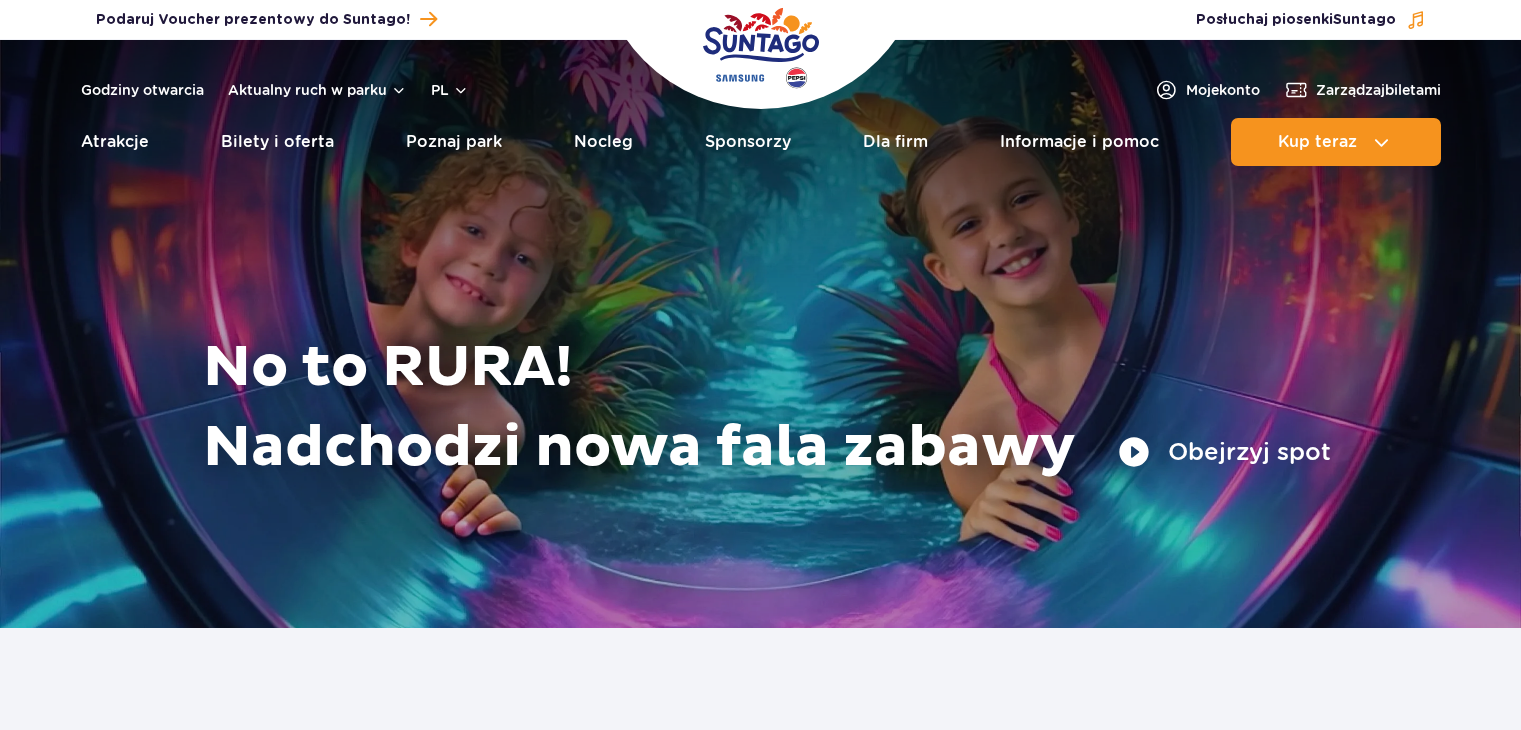 scroll, scrollTop: 0, scrollLeft: 0, axis: both 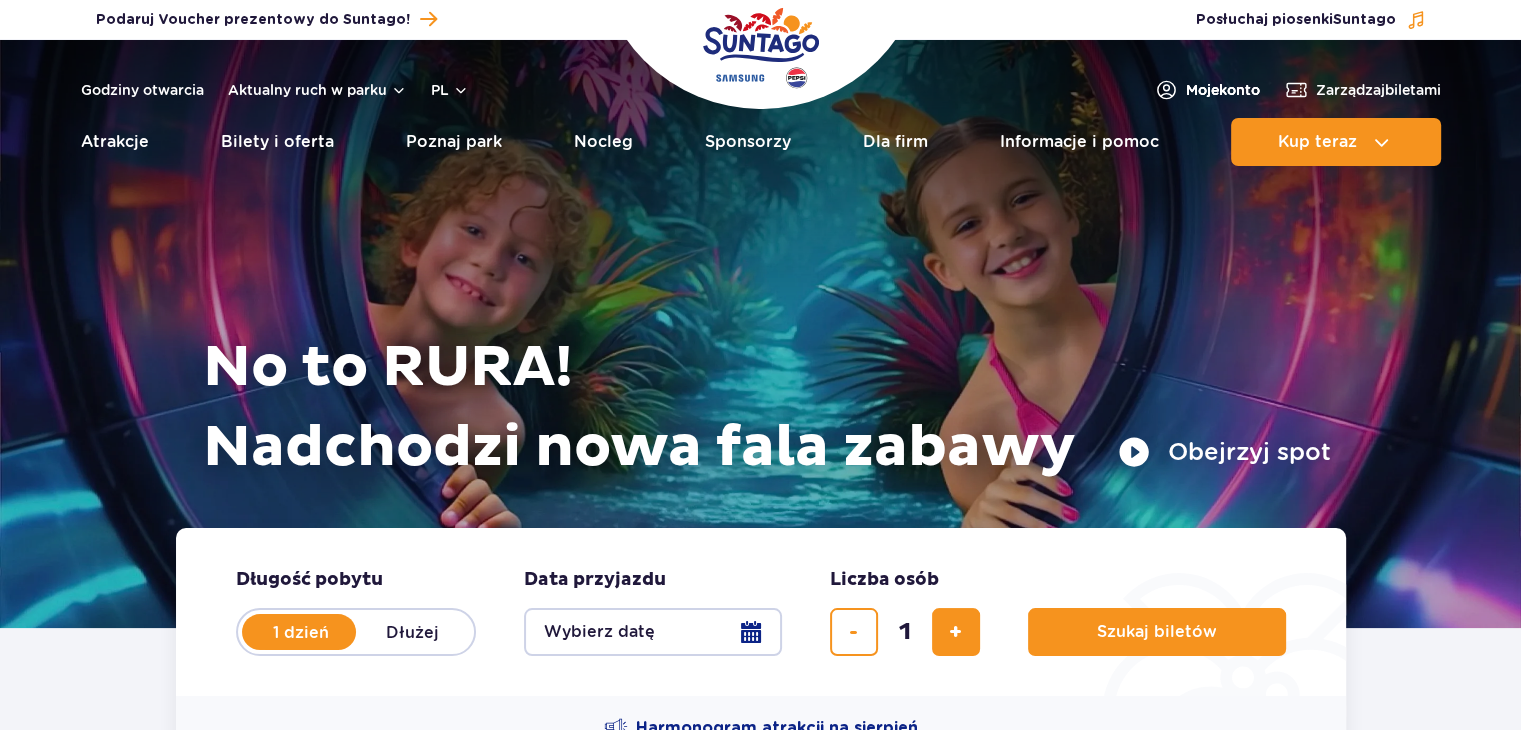 click on "Moje  konto" at bounding box center (1223, 90) 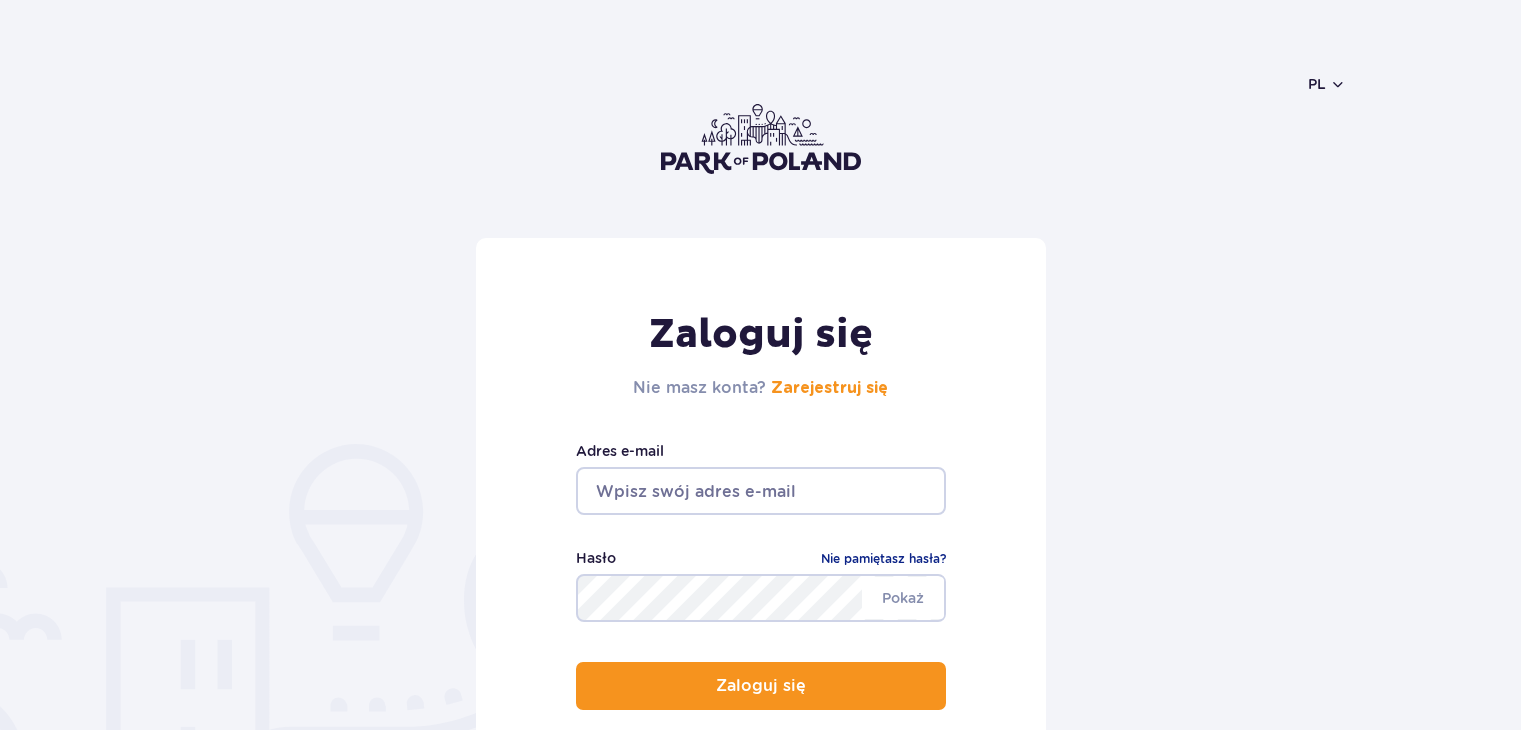 scroll, scrollTop: 0, scrollLeft: 0, axis: both 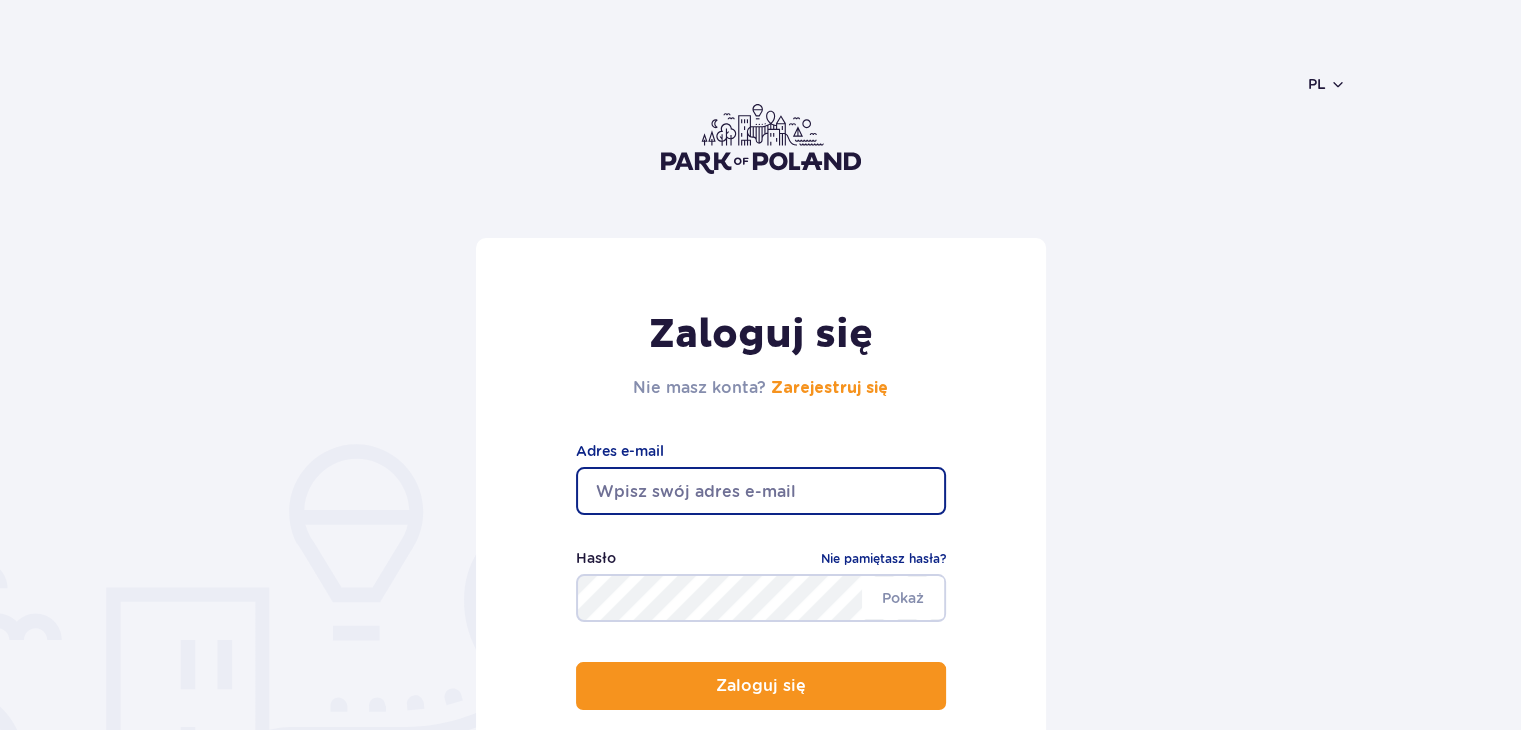 click at bounding box center (761, 491) 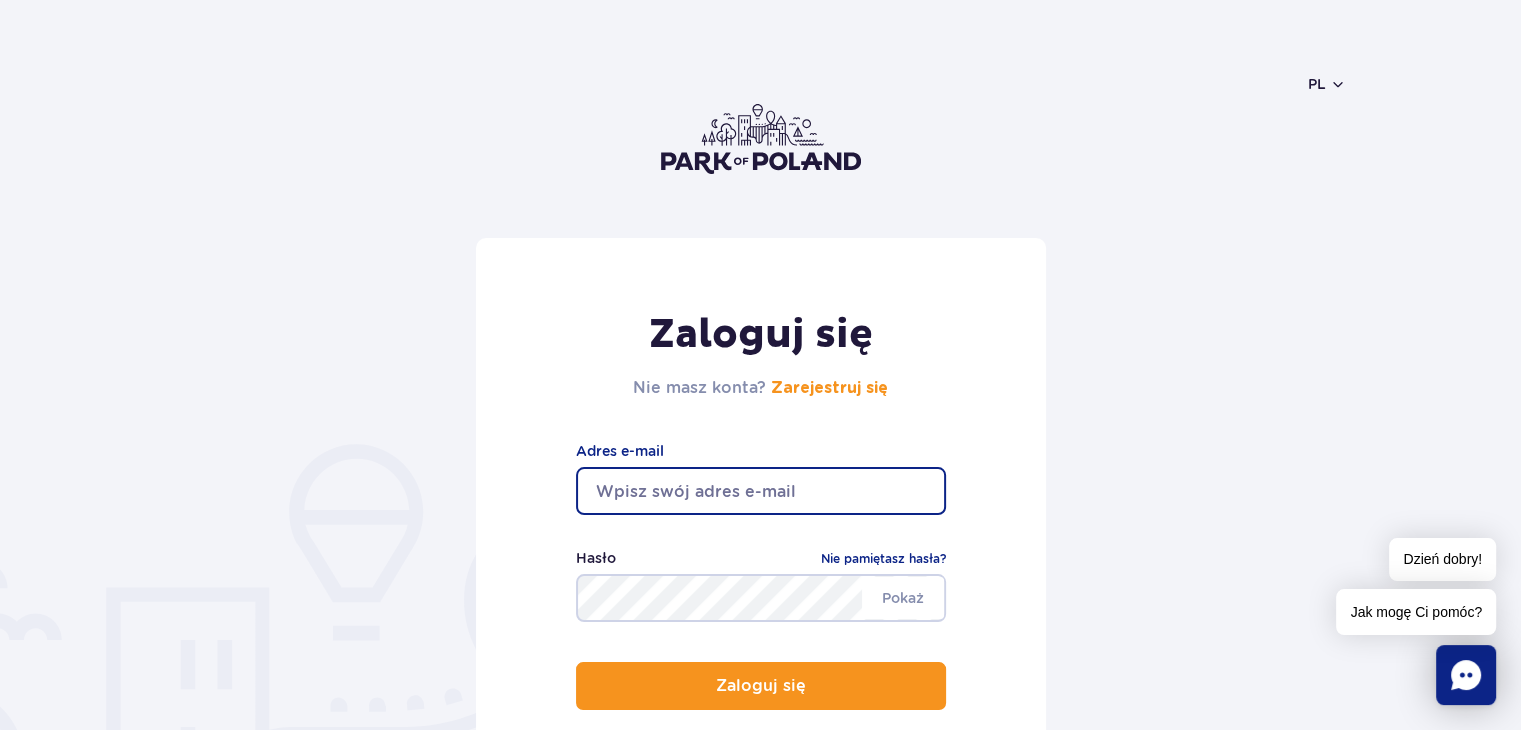 type on "the95mike95@[EMAIL]" 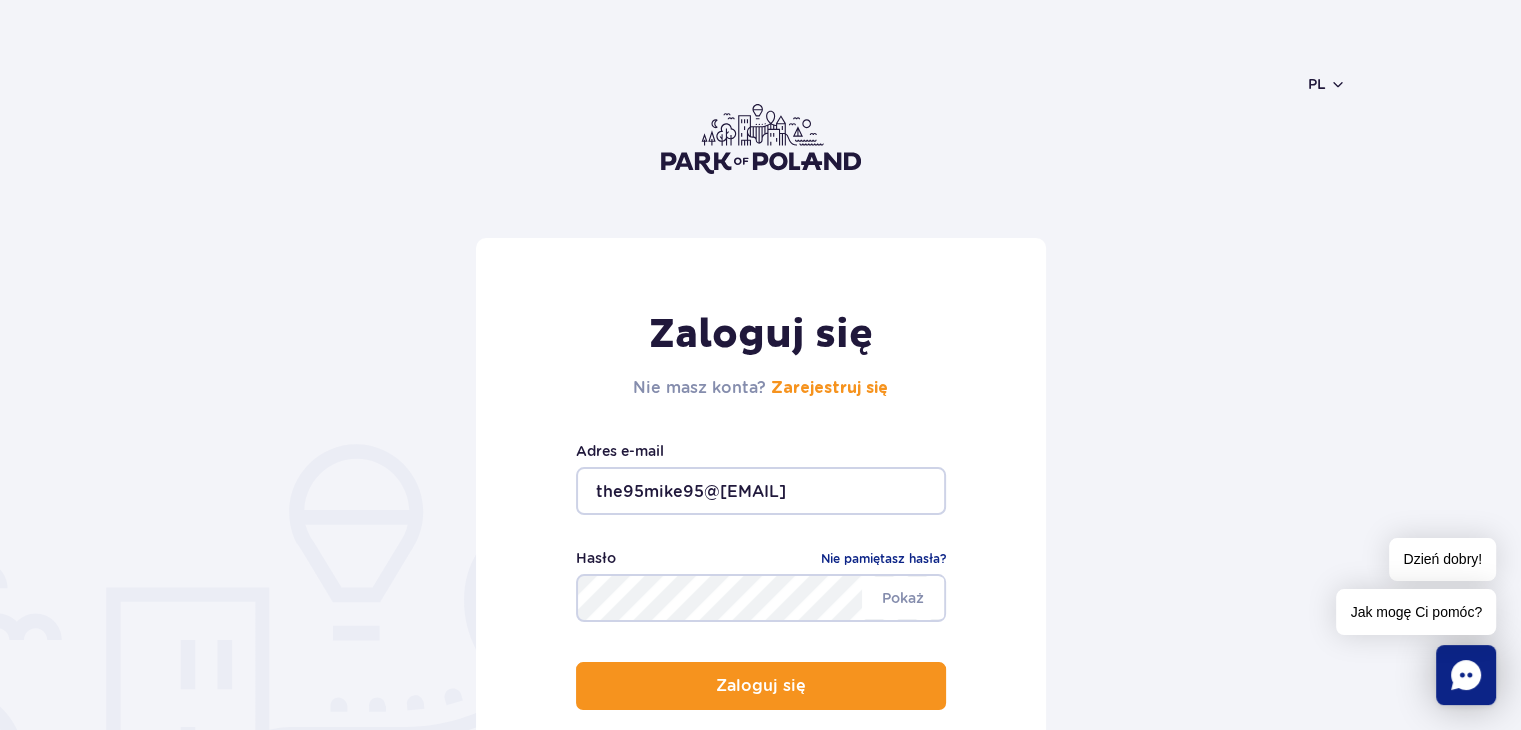 click on "Hasło
Nie pamiętasz hasła?" at bounding box center (761, 560) 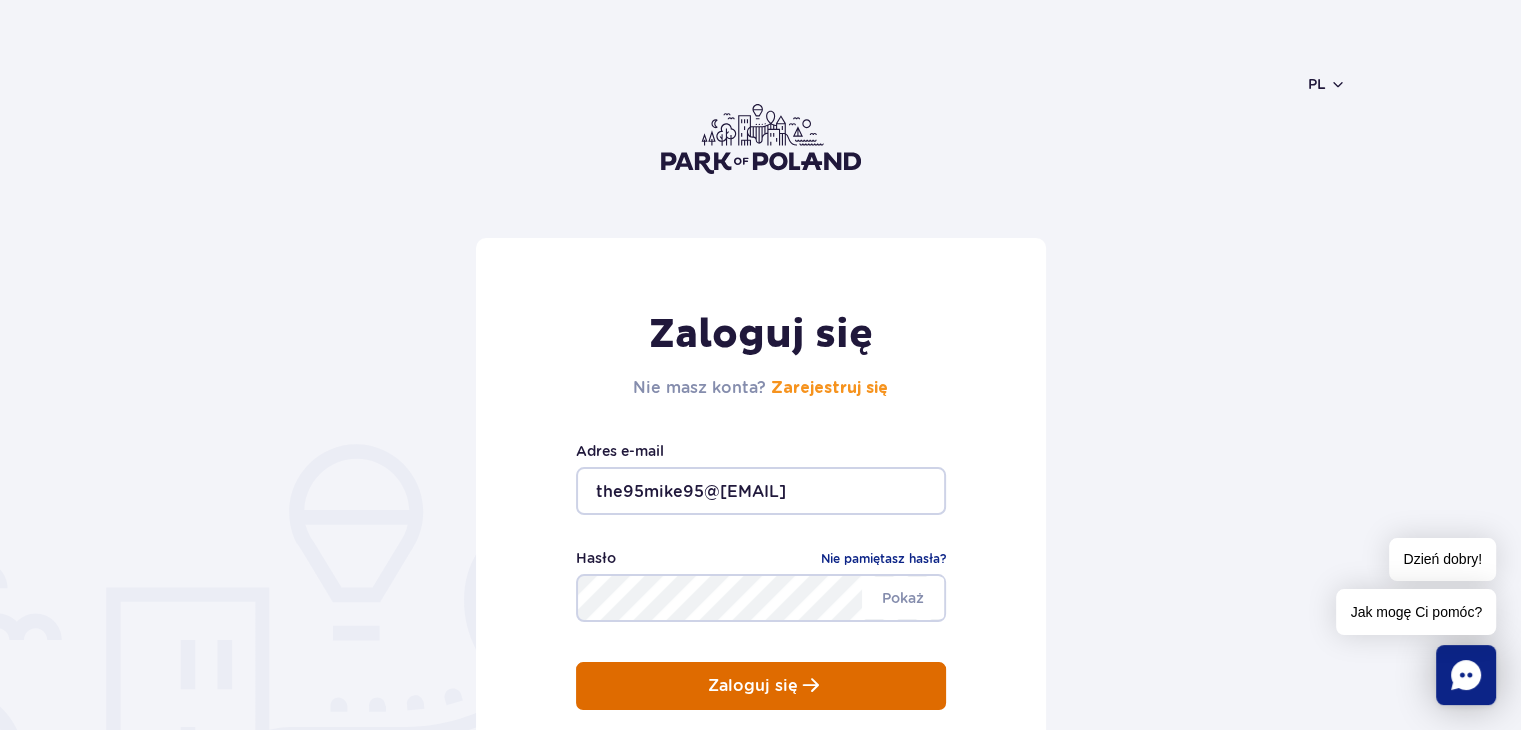 click on "Zaloguj się" at bounding box center [753, 686] 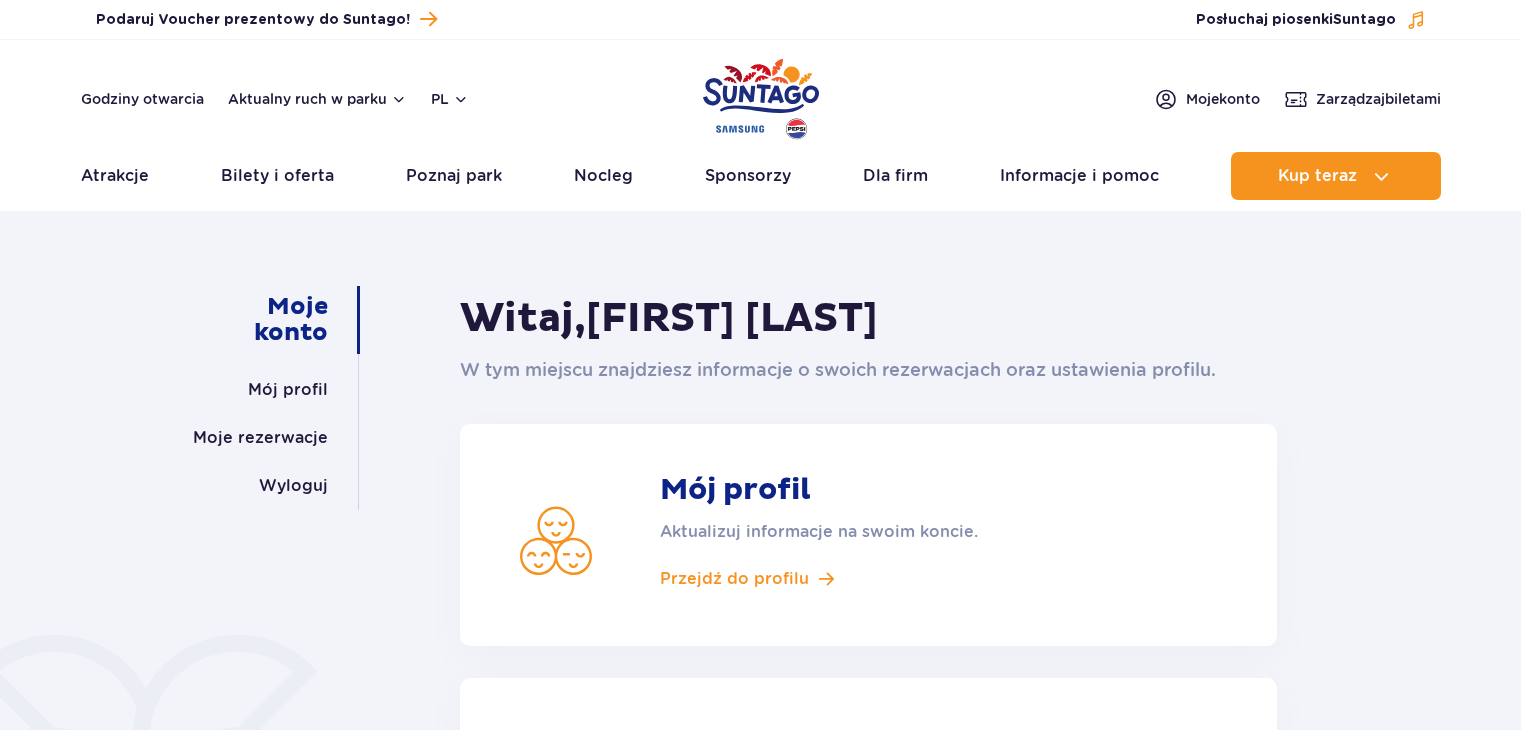 scroll, scrollTop: 0, scrollLeft: 0, axis: both 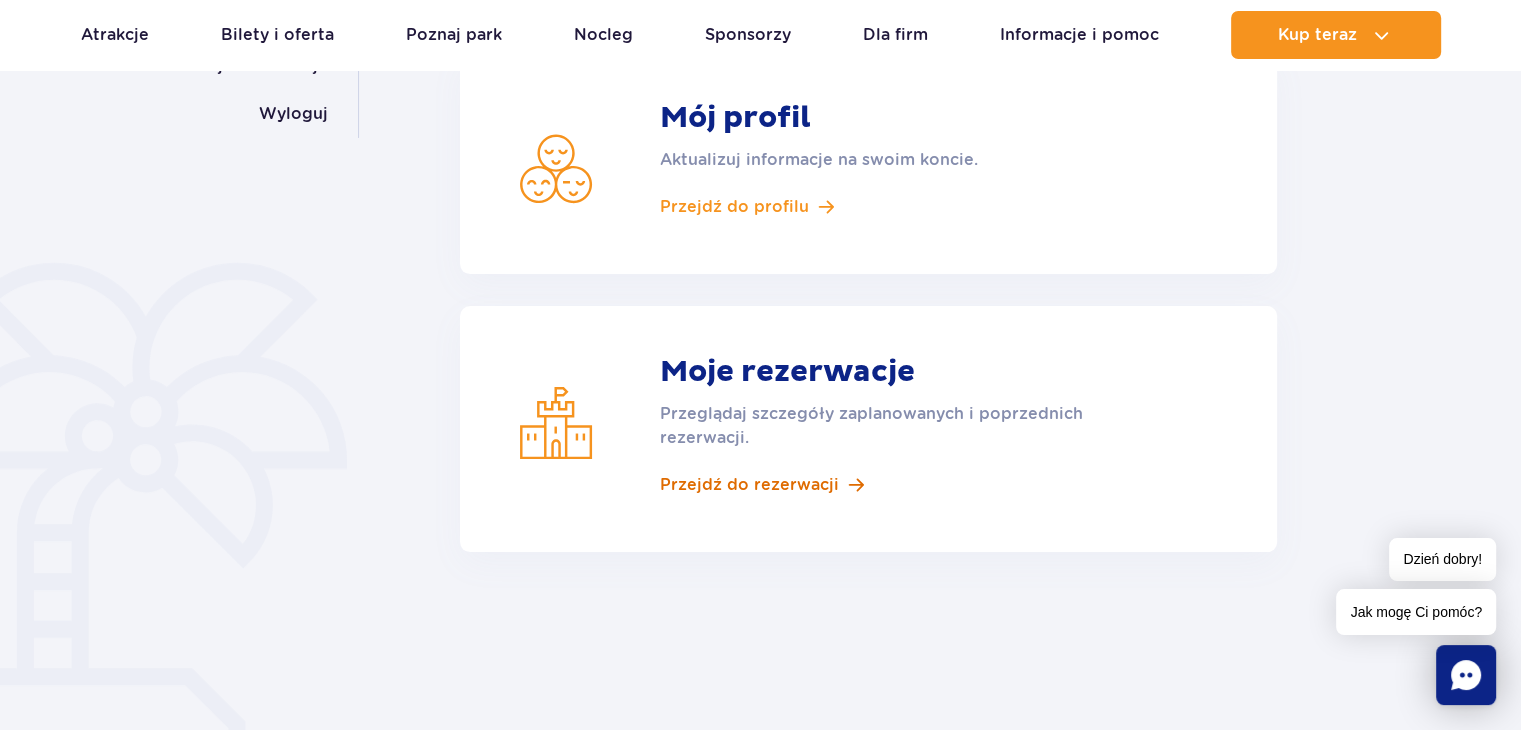 click on "Przejdź do rezerwacji" at bounding box center [749, 485] 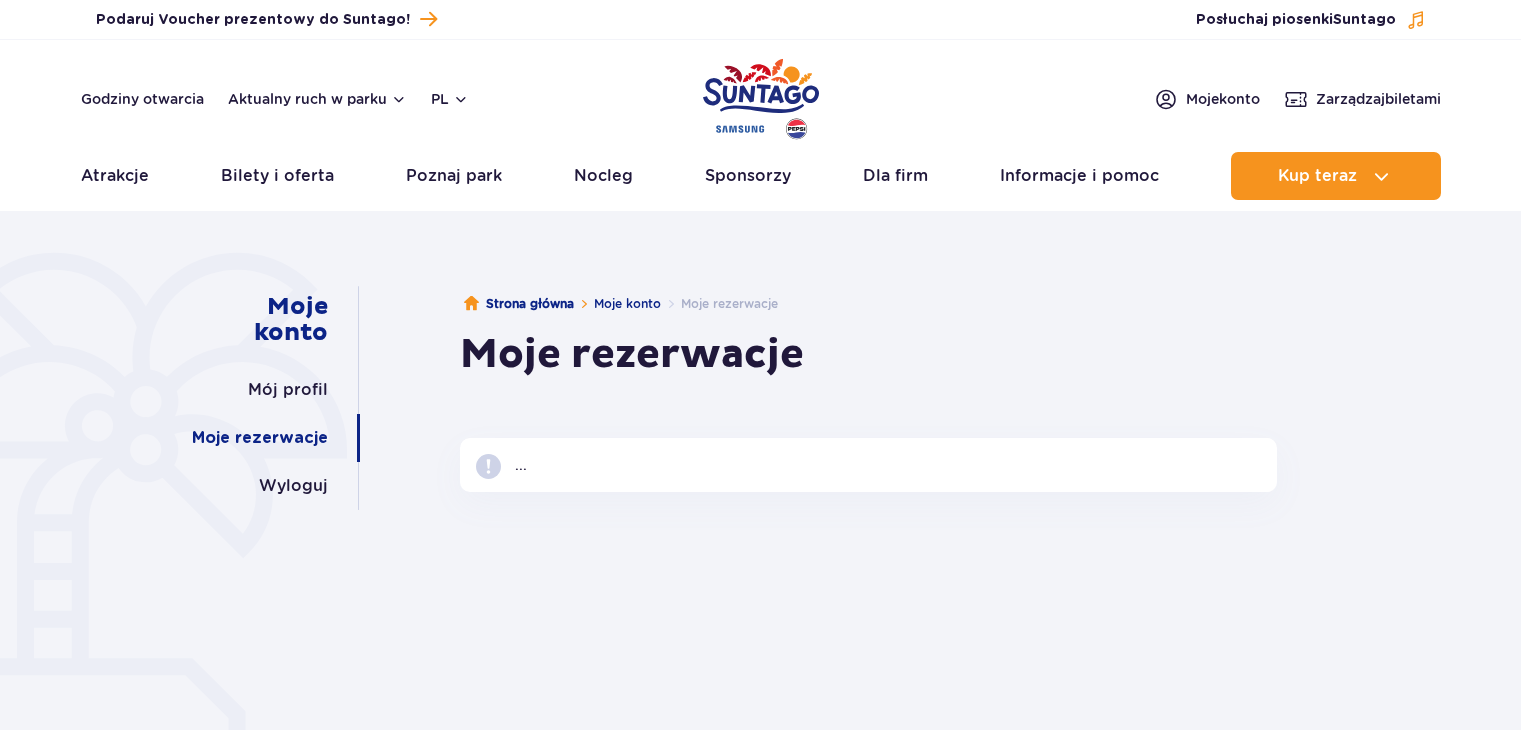 scroll, scrollTop: 0, scrollLeft: 0, axis: both 